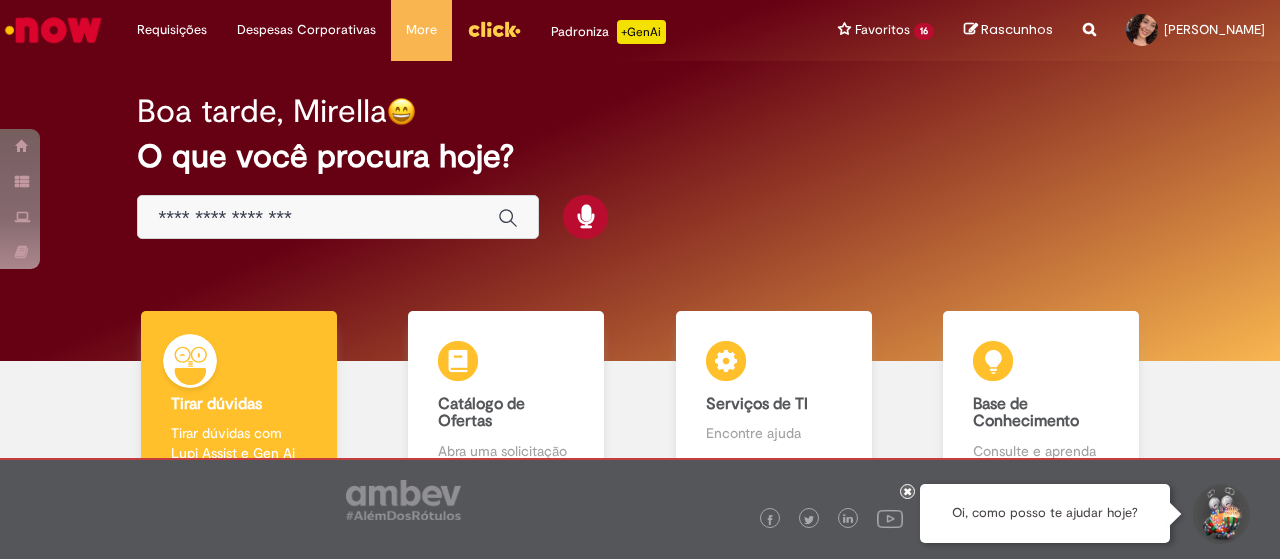 scroll, scrollTop: 0, scrollLeft: 0, axis: both 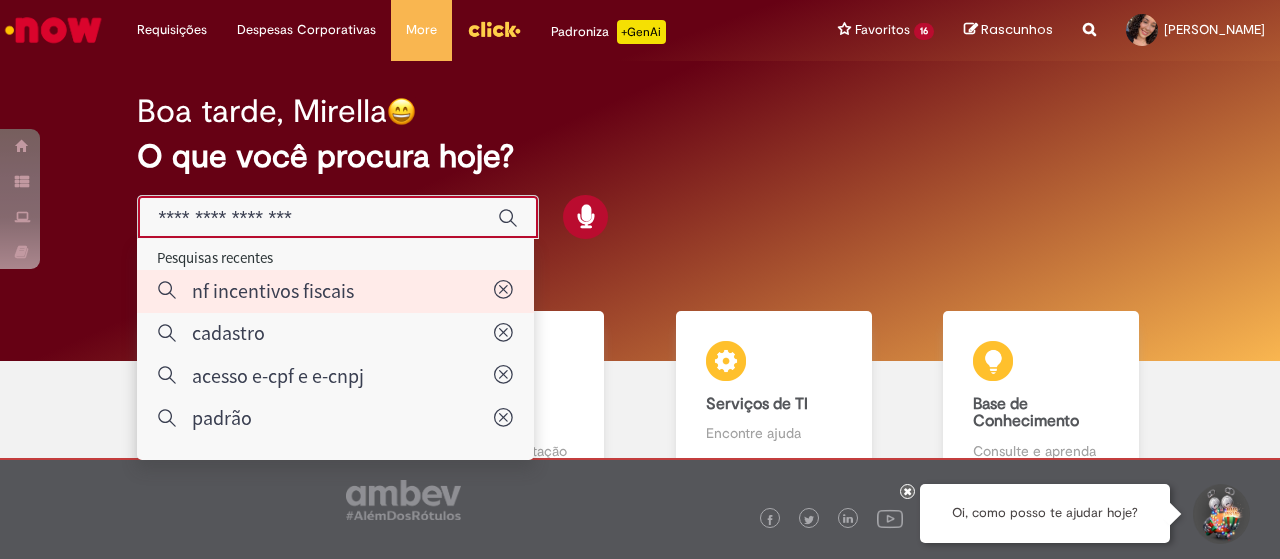 type on "**********" 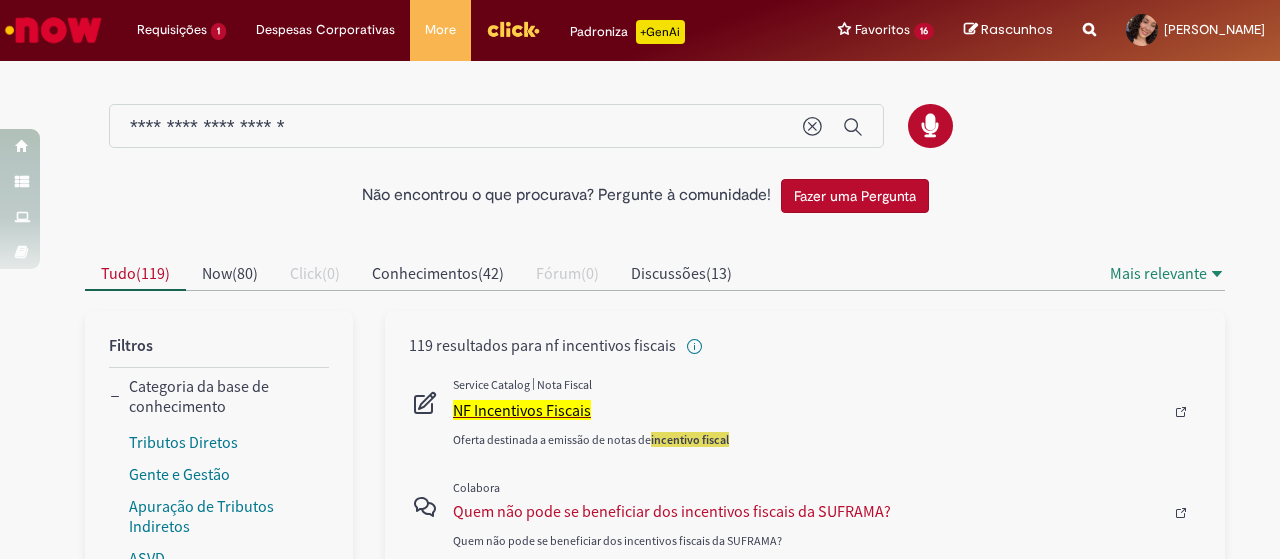 click on "NF Incentivos Fiscais" at bounding box center (522, 410) 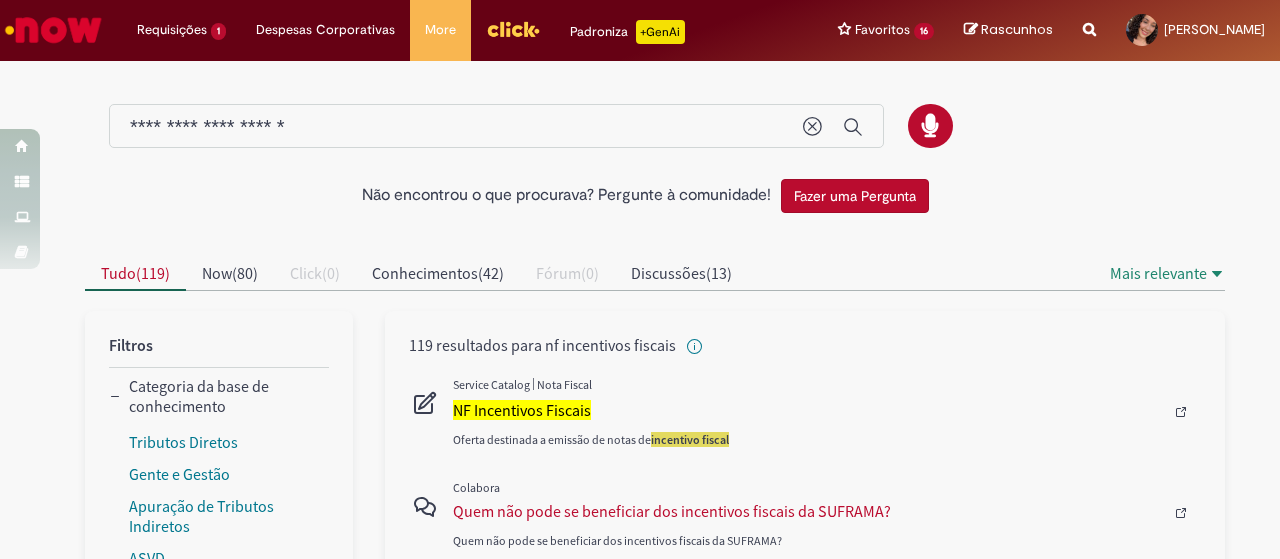 type 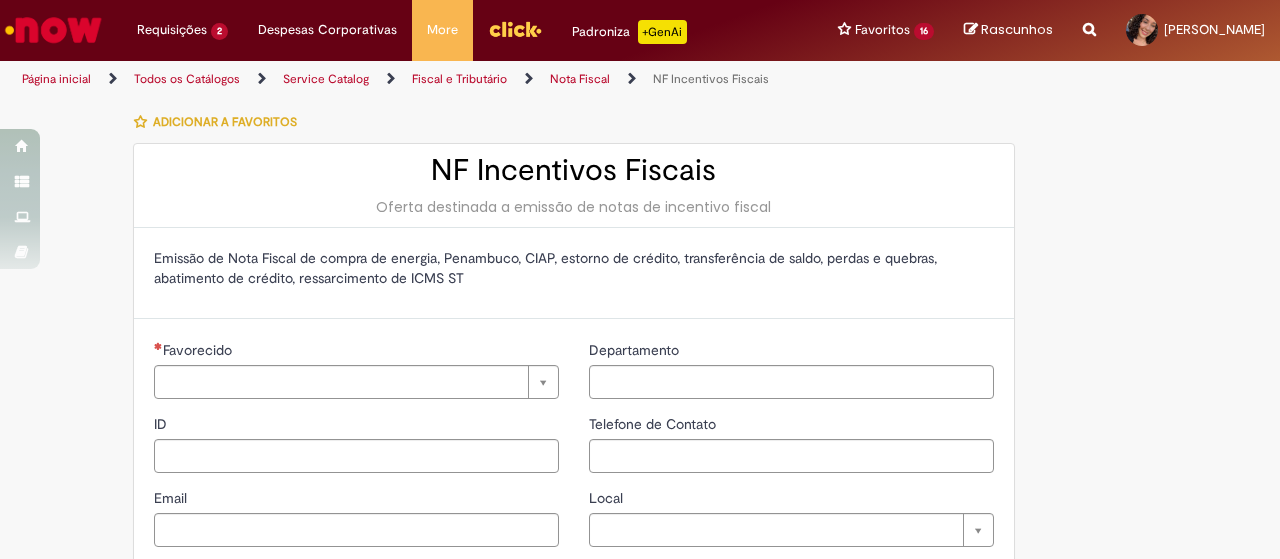 type on "********" 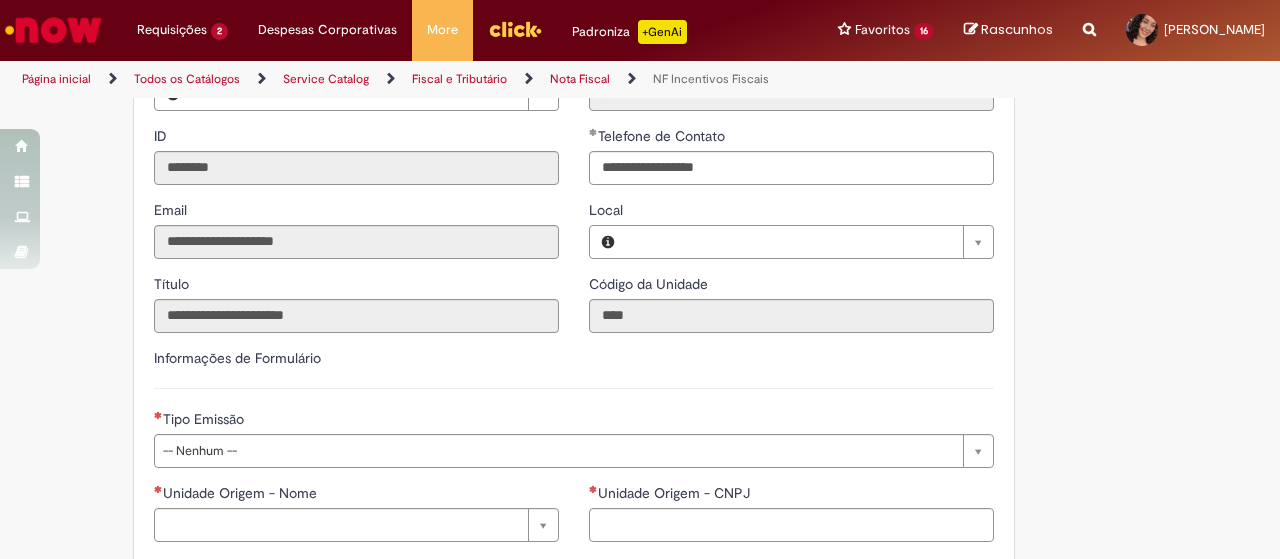 type on "**********" 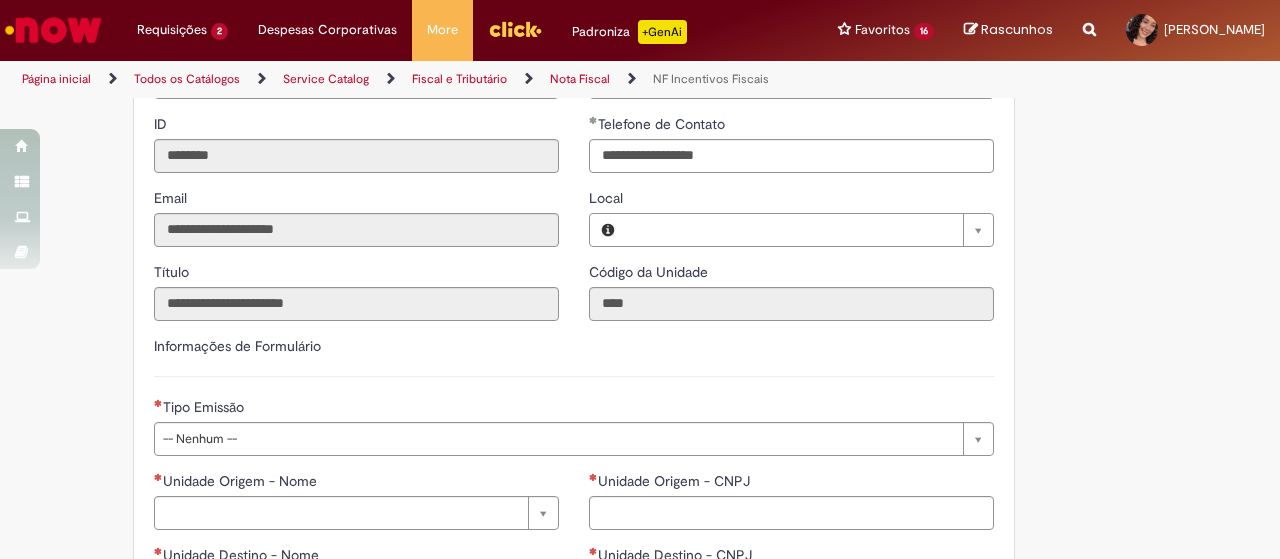 type on "**********" 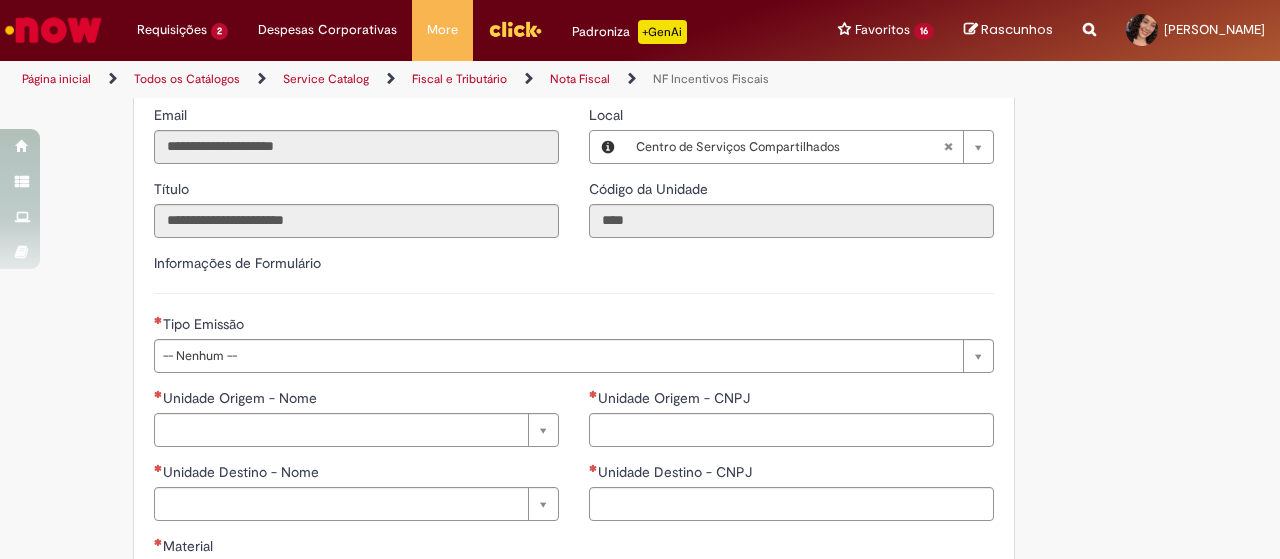 scroll, scrollTop: 500, scrollLeft: 0, axis: vertical 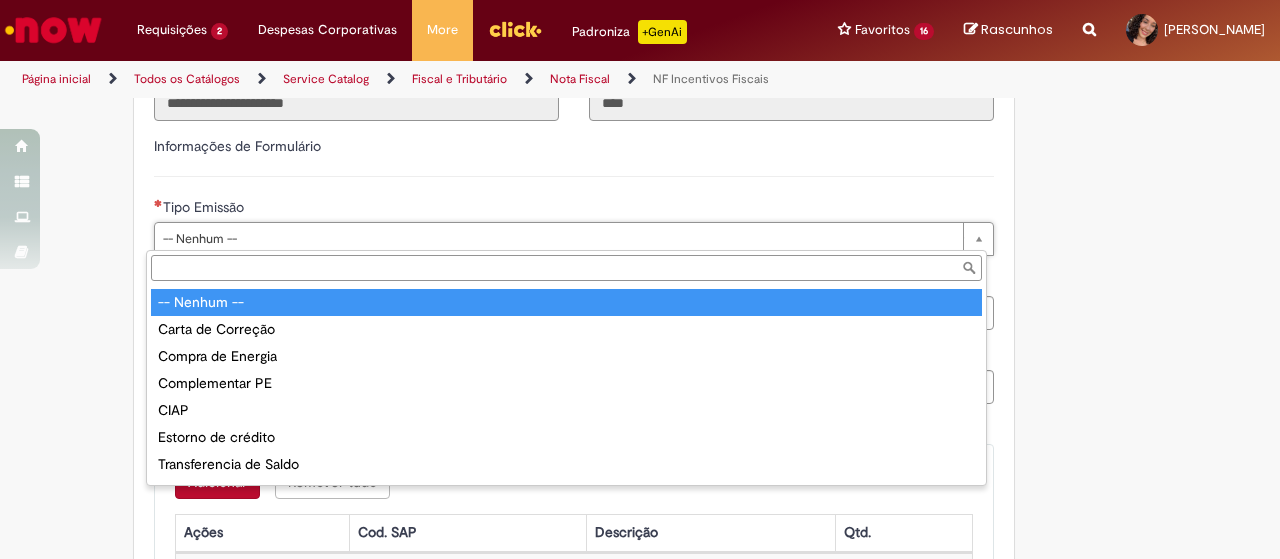 type on "**********" 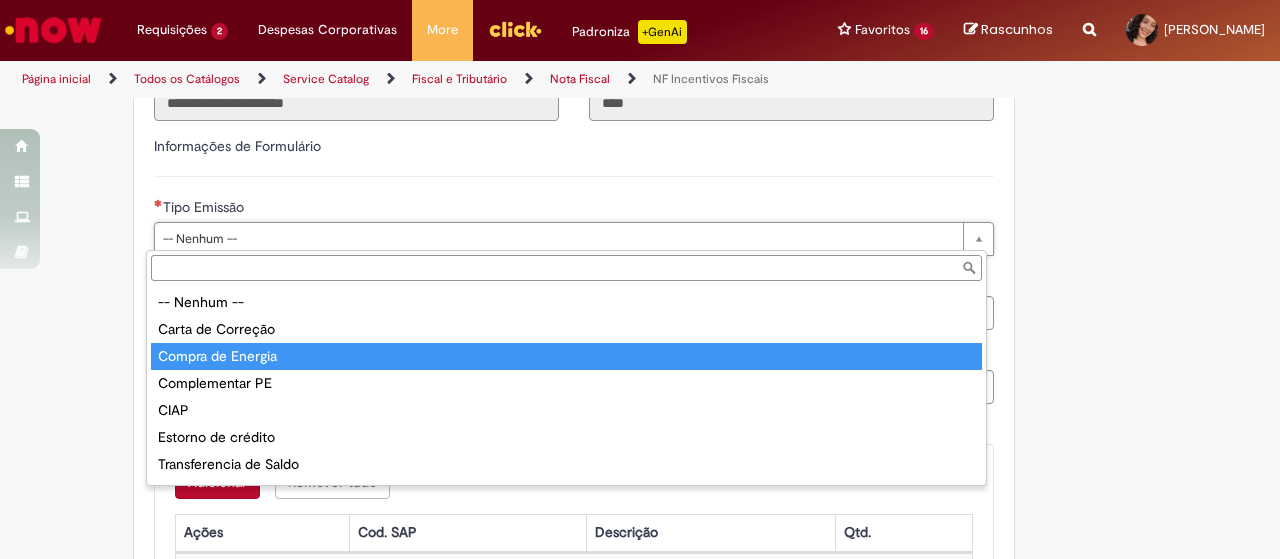 type on "**********" 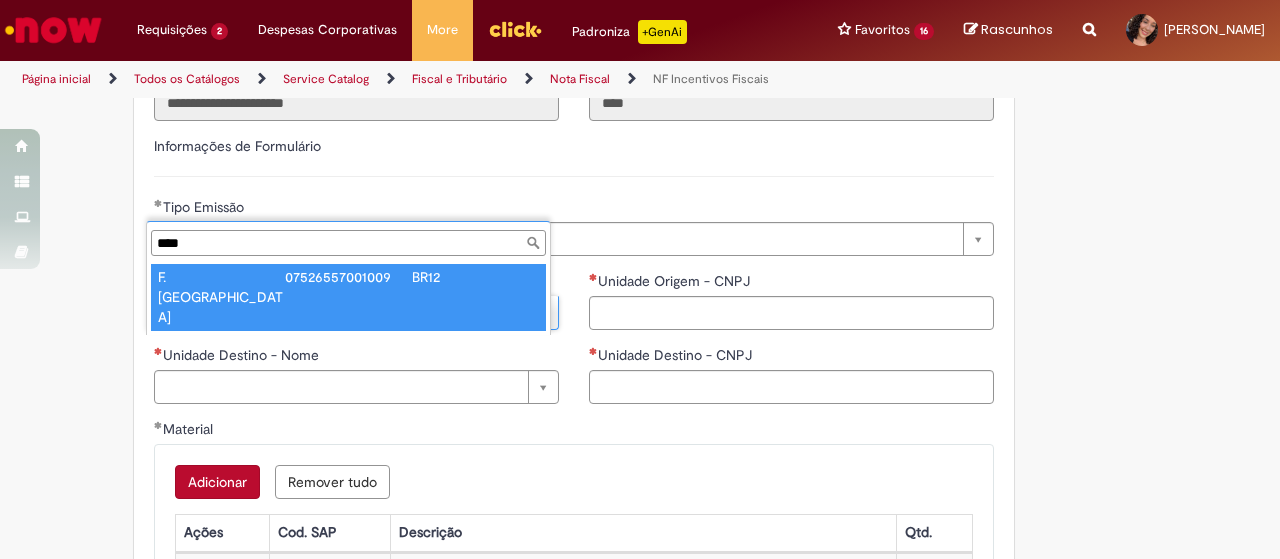 type on "****" 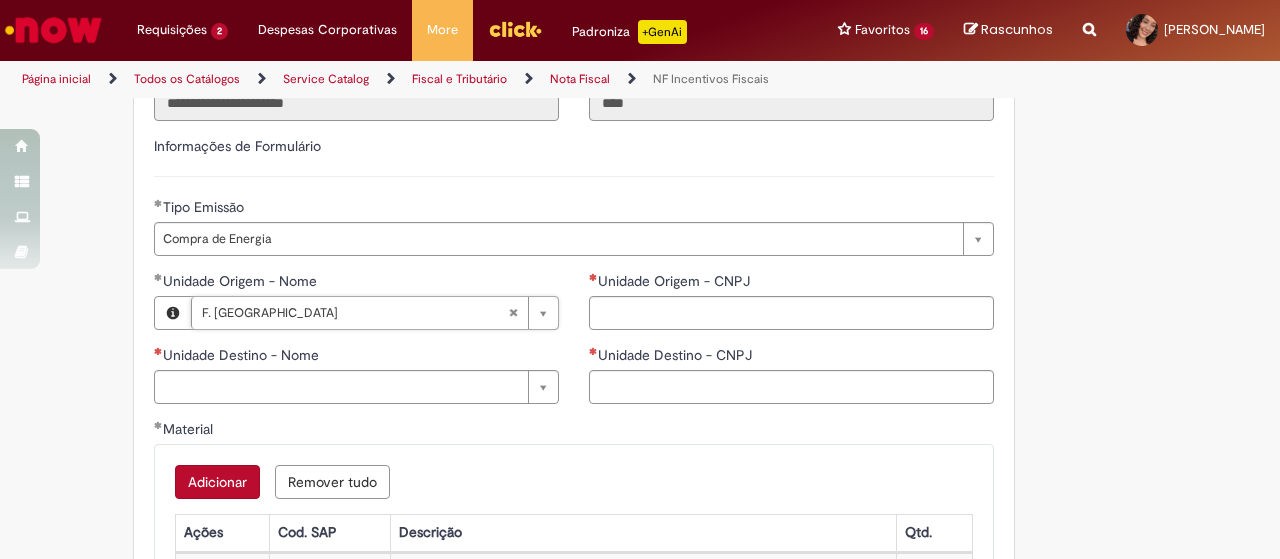 type on "**********" 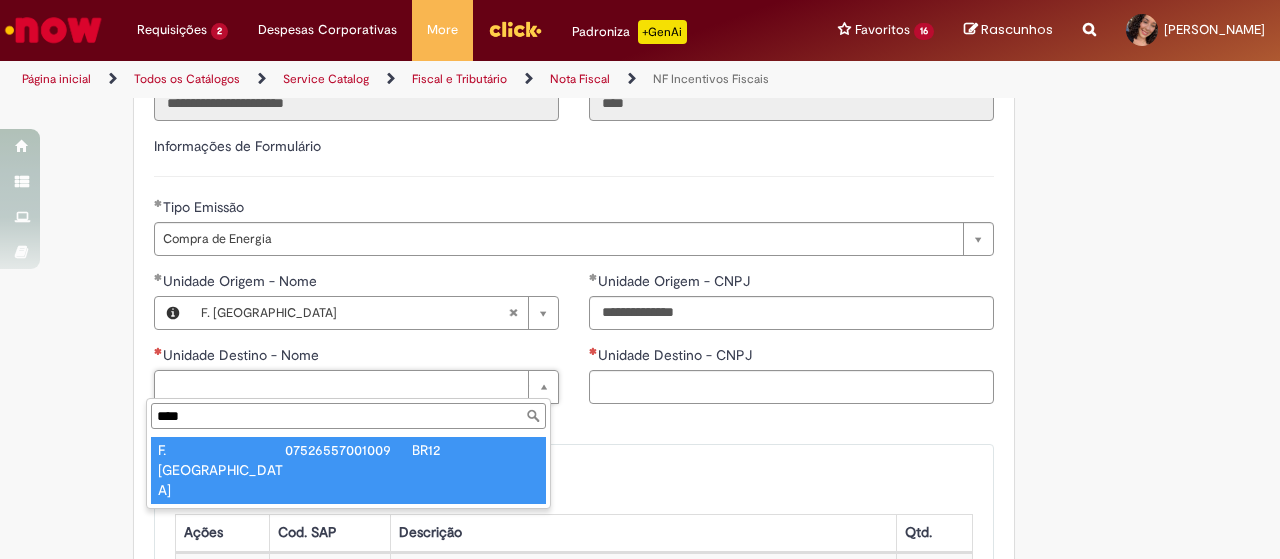 type on "****" 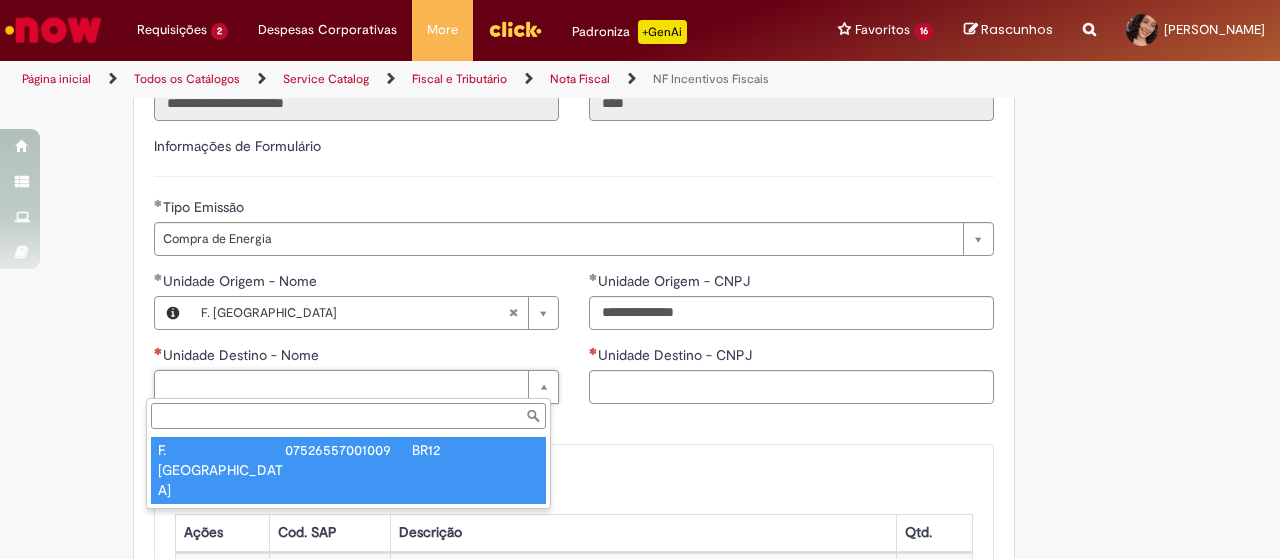 type on "**********" 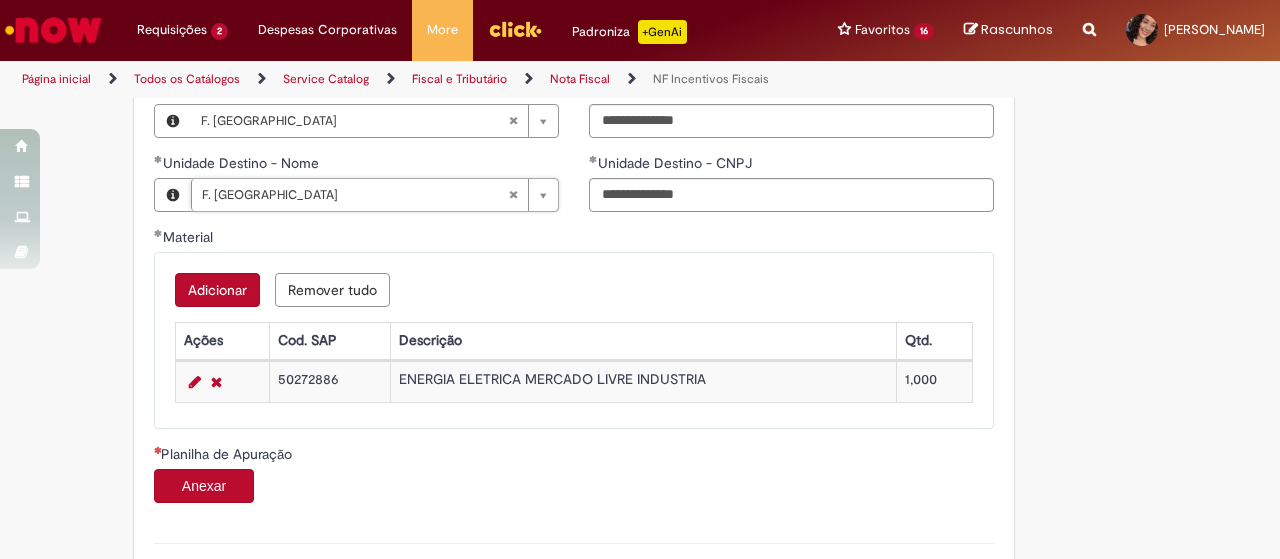 scroll, scrollTop: 800, scrollLeft: 0, axis: vertical 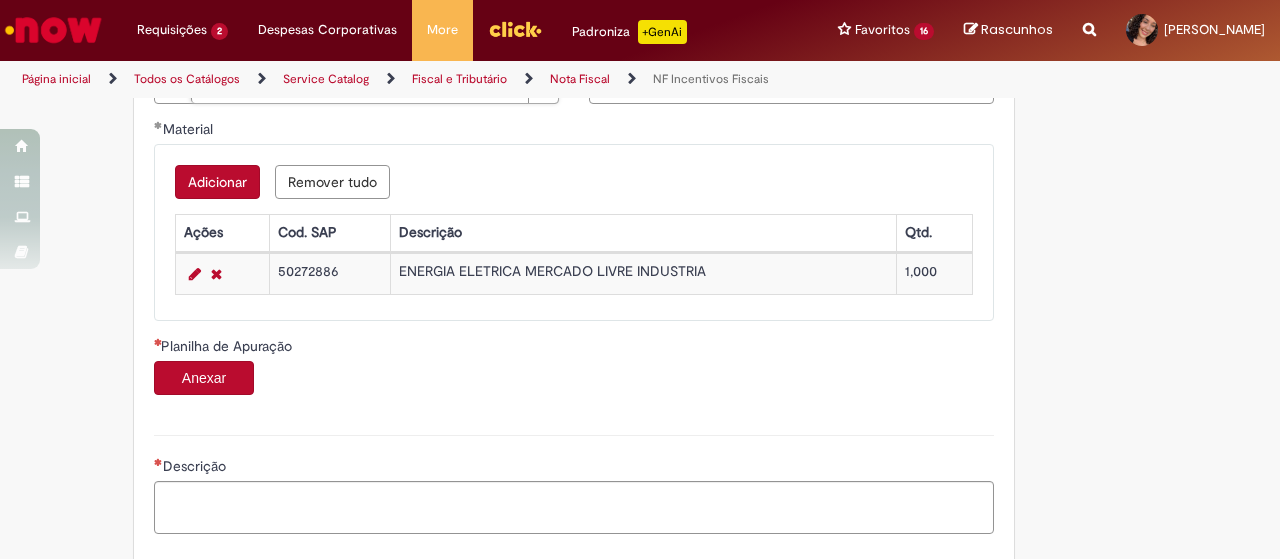 click on "Anexar" at bounding box center [204, 378] 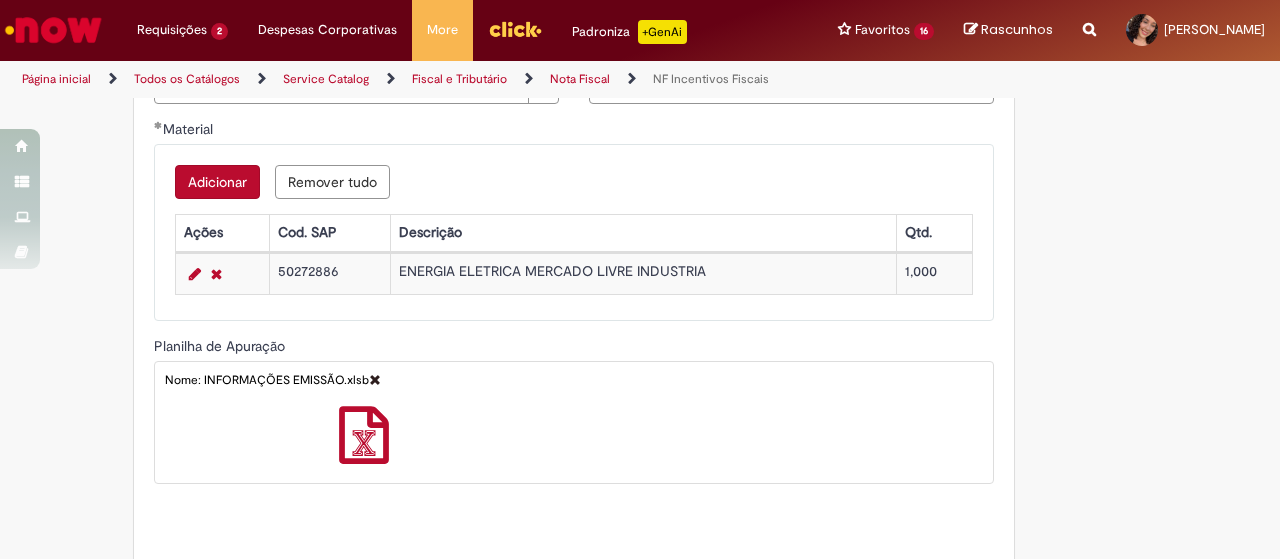scroll, scrollTop: 1000, scrollLeft: 0, axis: vertical 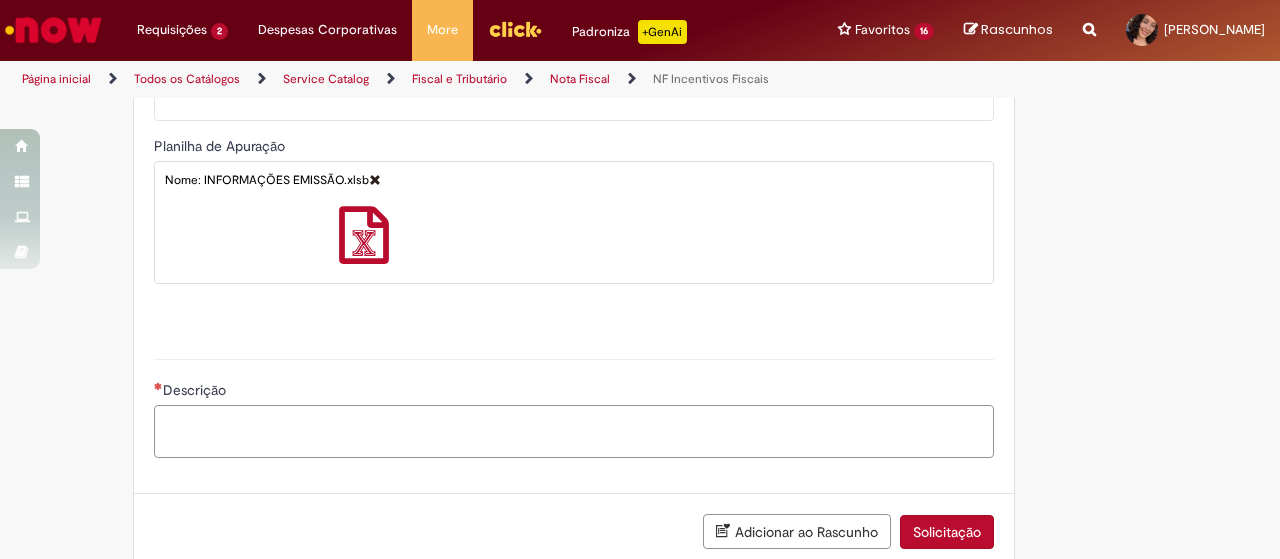 click on "Descrição" at bounding box center [574, 431] 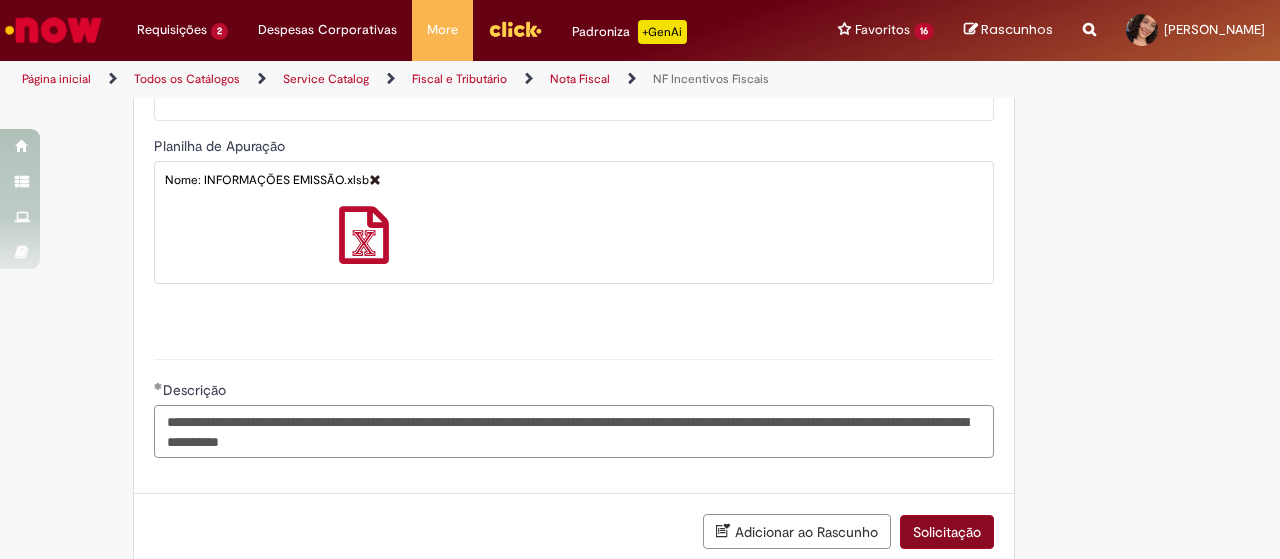 type on "**********" 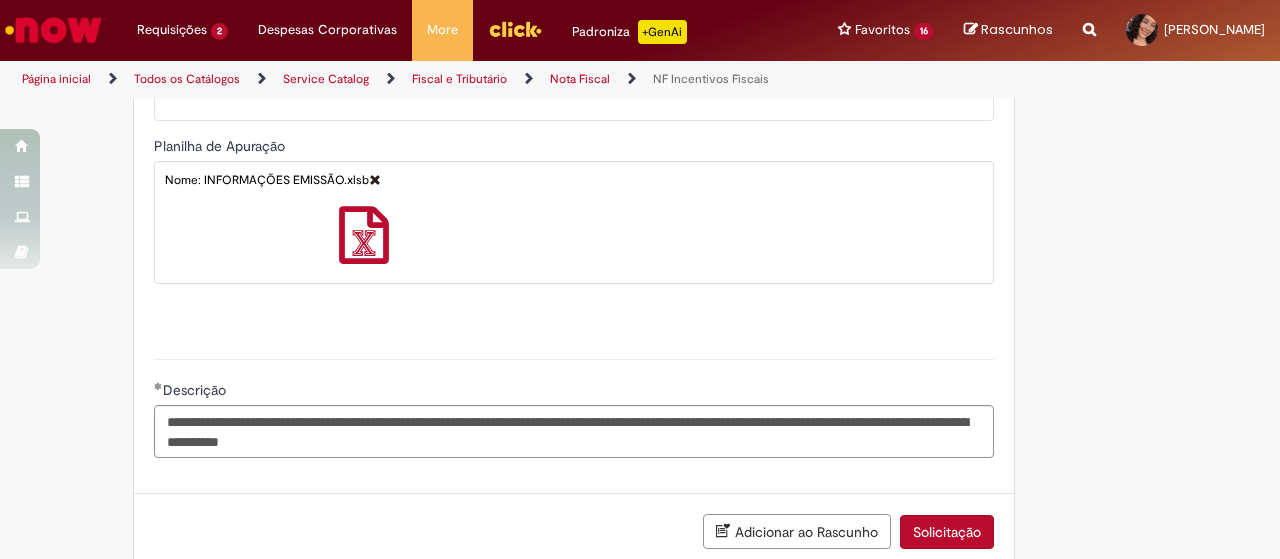 click on "Solicitação" at bounding box center [947, 532] 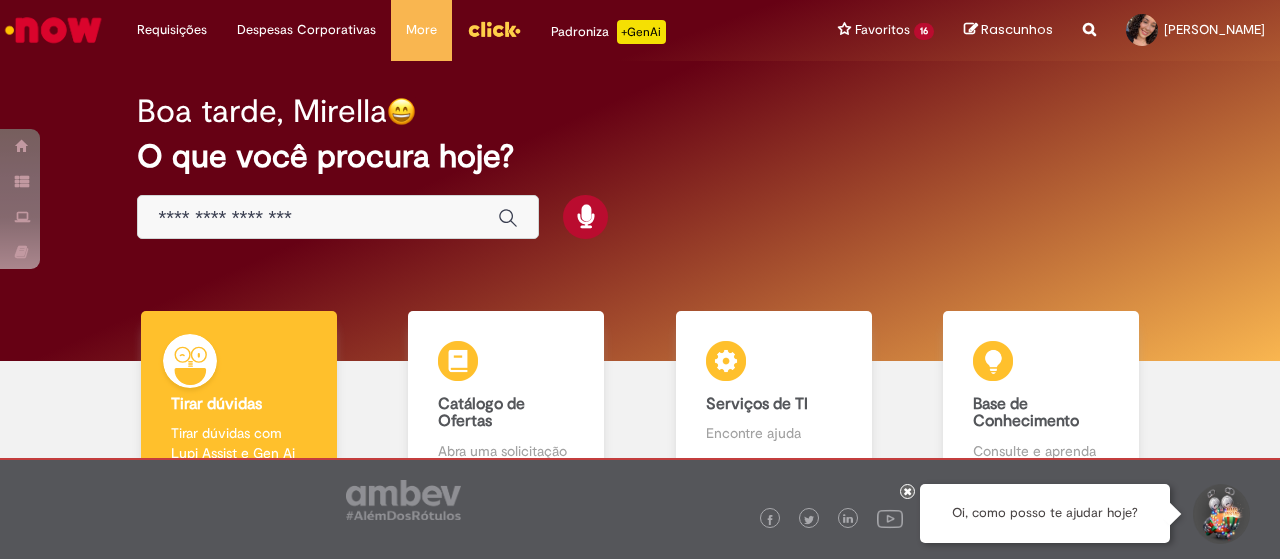 scroll, scrollTop: 0, scrollLeft: 0, axis: both 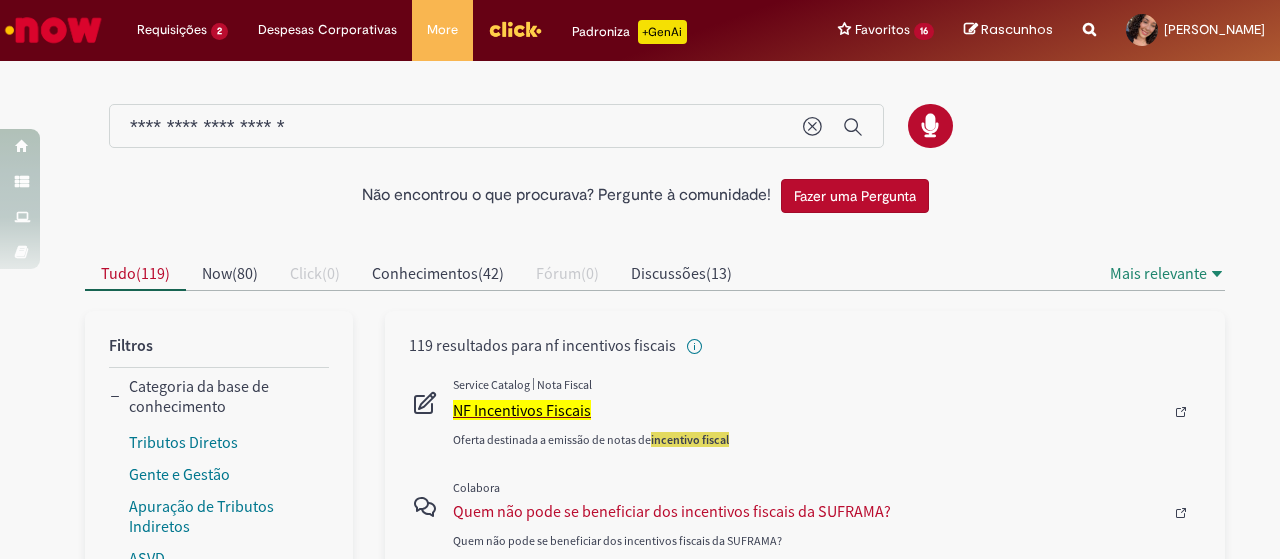click on "NF Incentivos Fiscais" at bounding box center [522, 410] 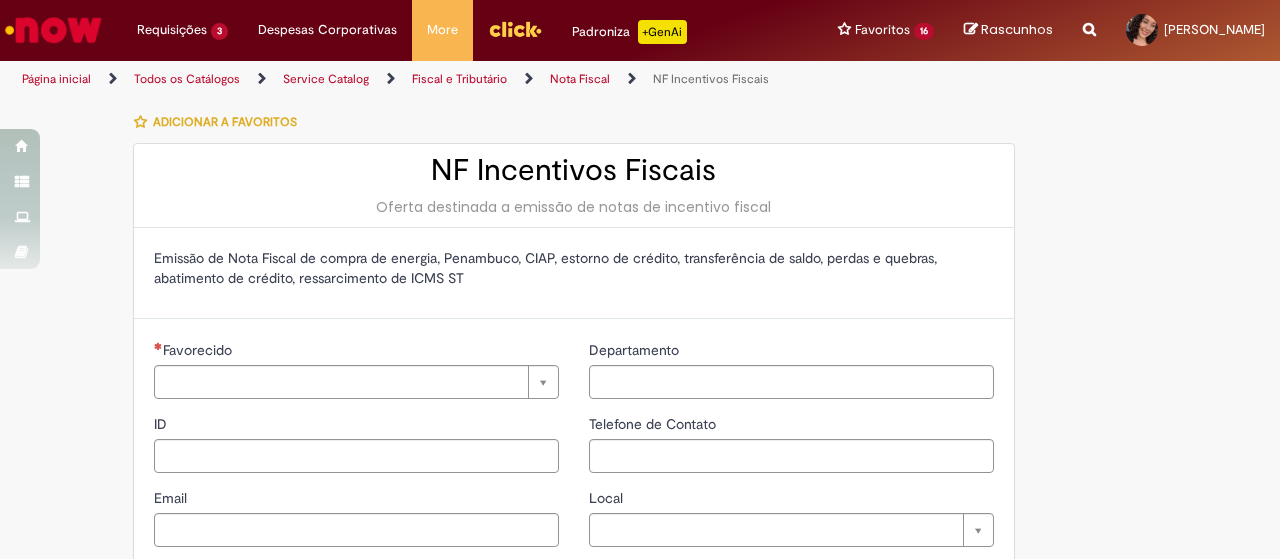 type on "********" 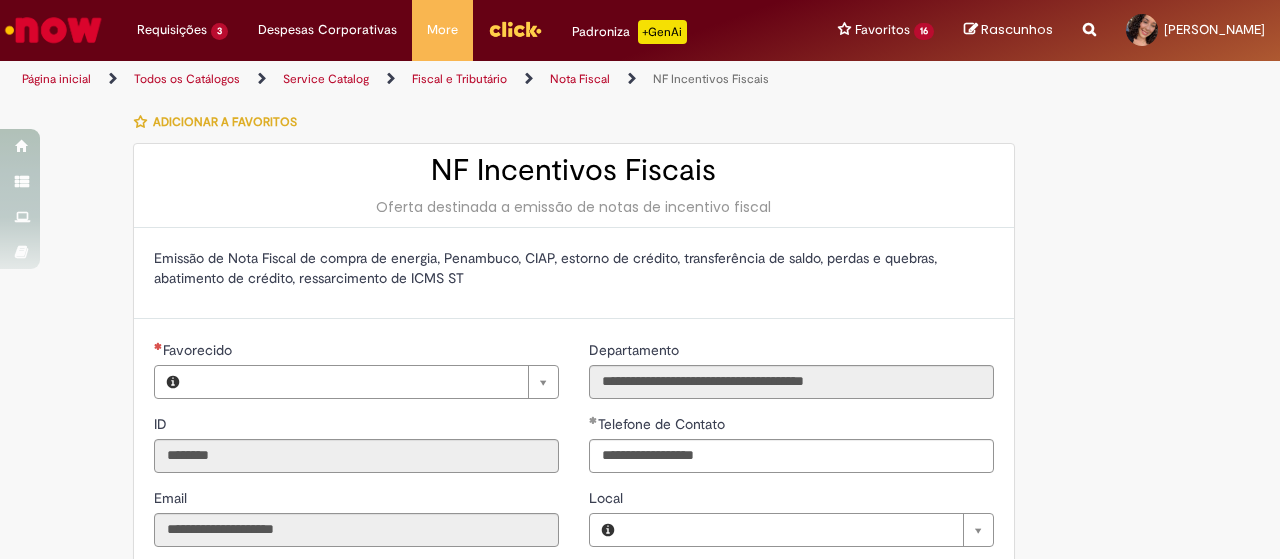 type on "**********" 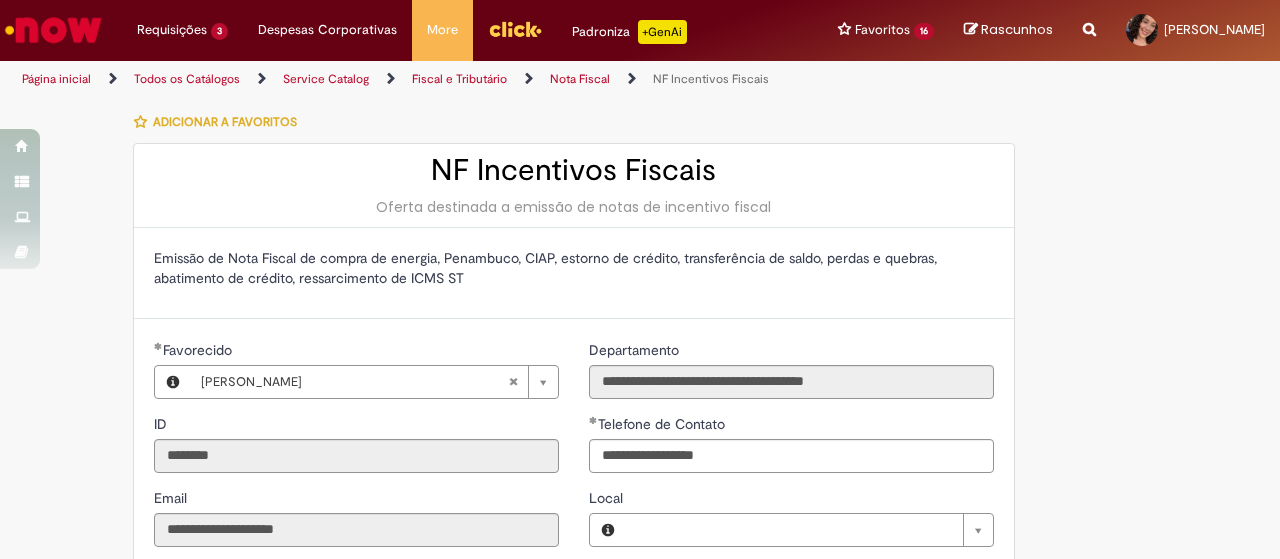 type on "**********" 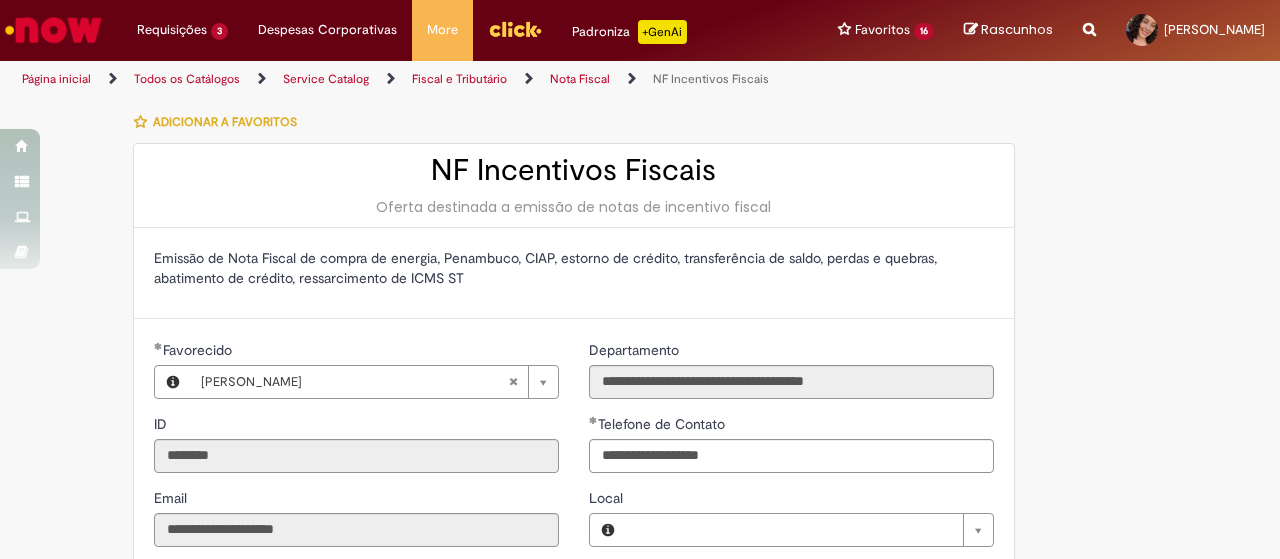 type on "**********" 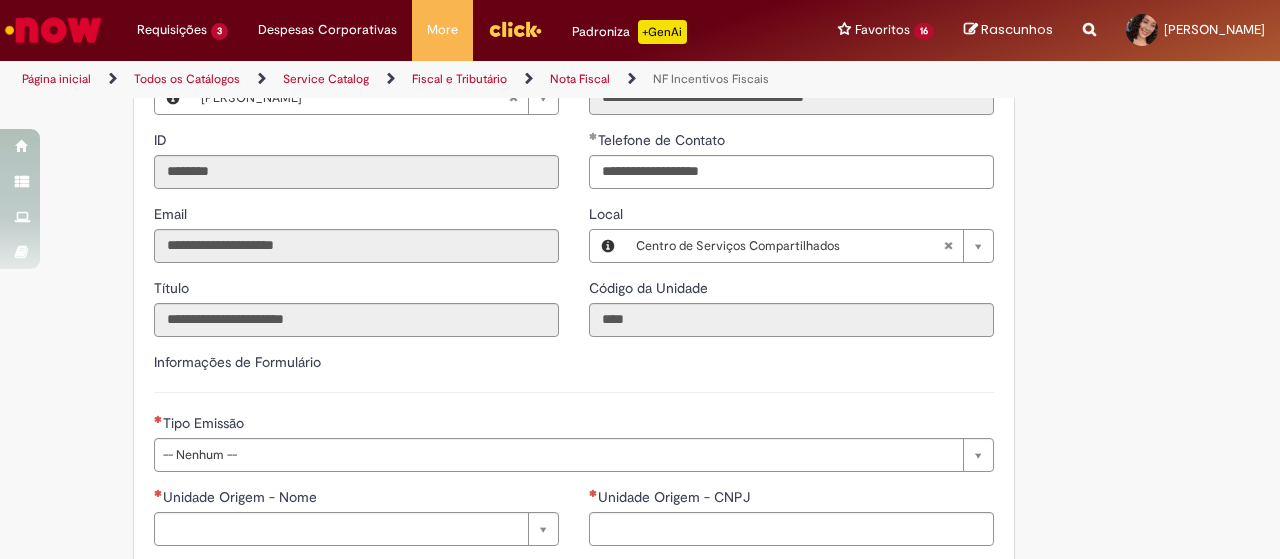 scroll, scrollTop: 400, scrollLeft: 0, axis: vertical 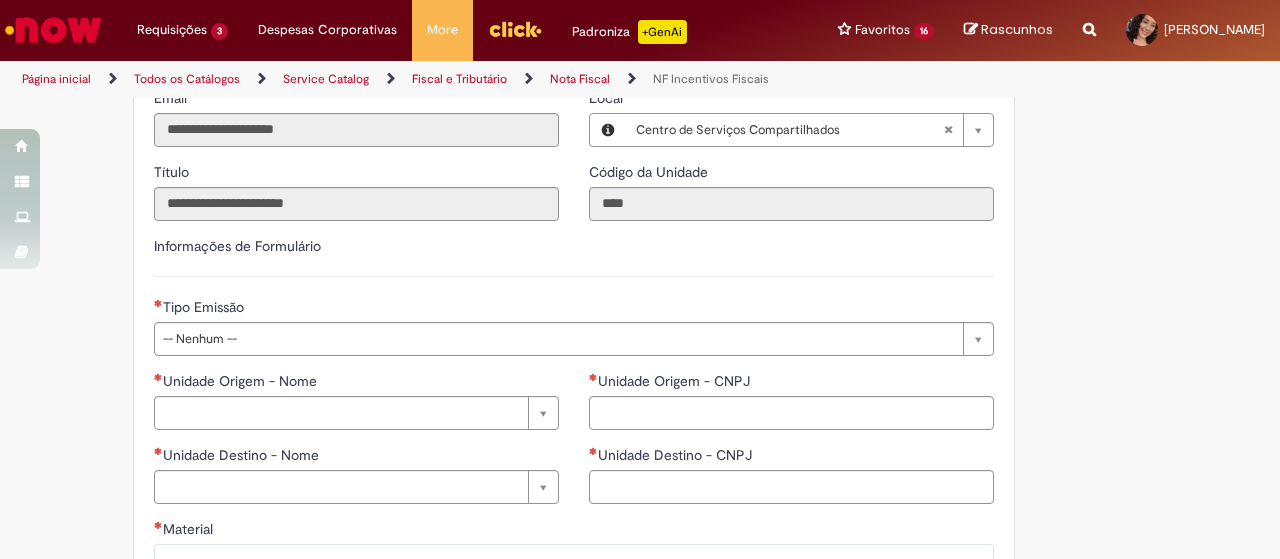 type on "**********" 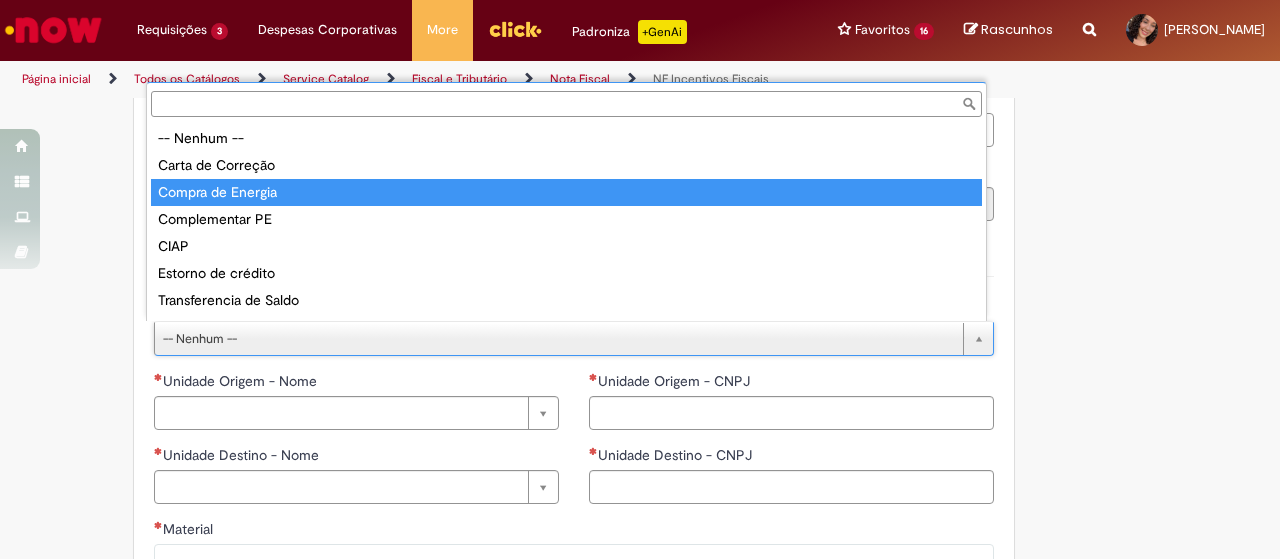 type on "**********" 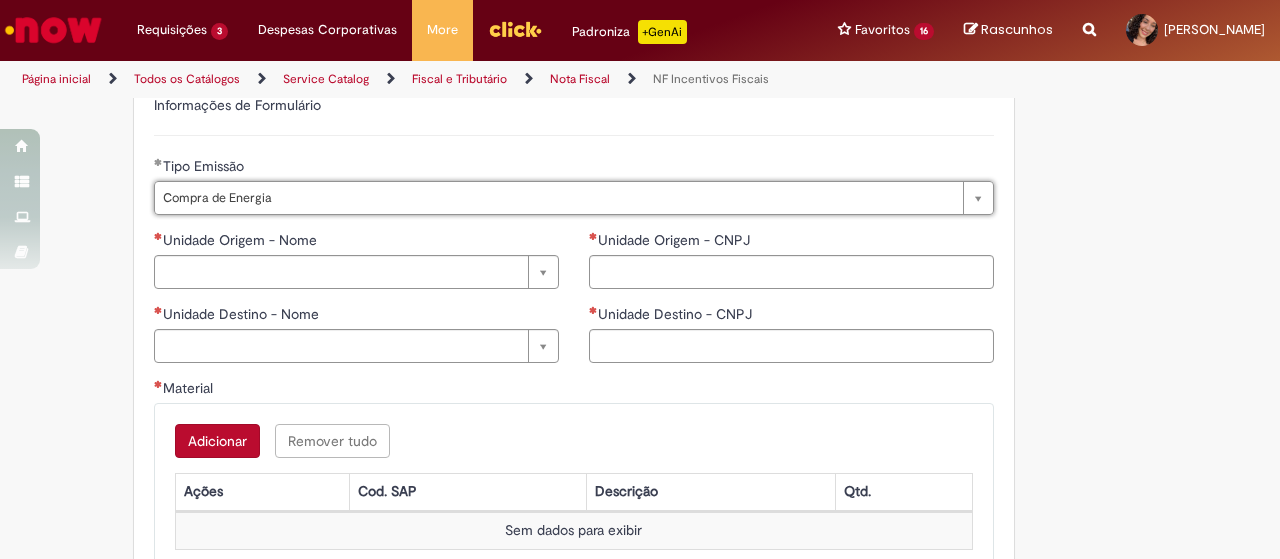 scroll, scrollTop: 600, scrollLeft: 0, axis: vertical 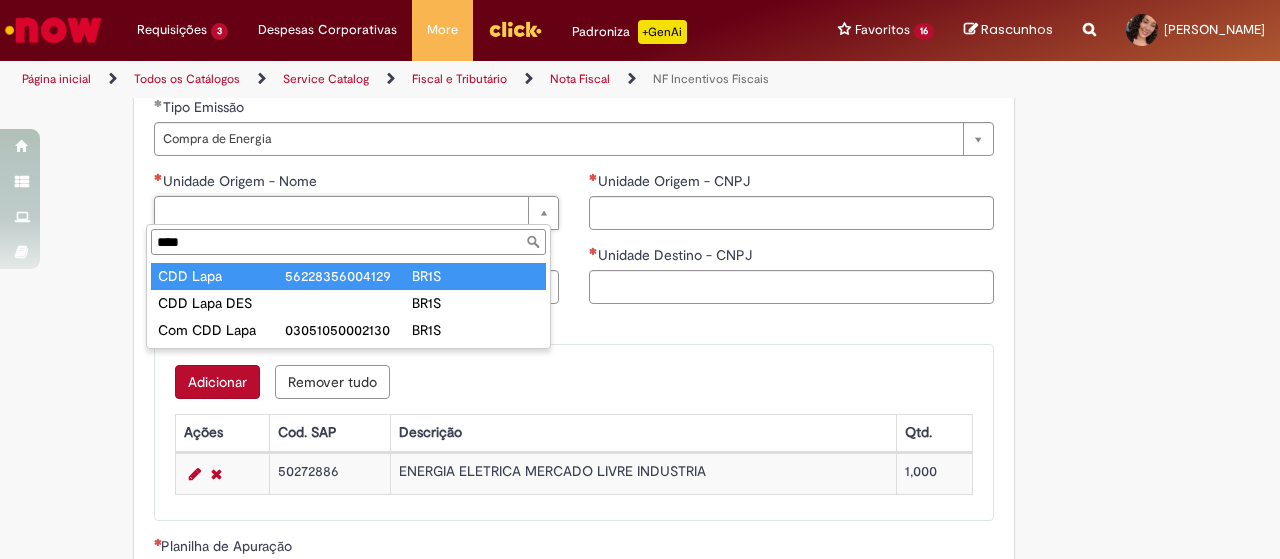 type on "****" 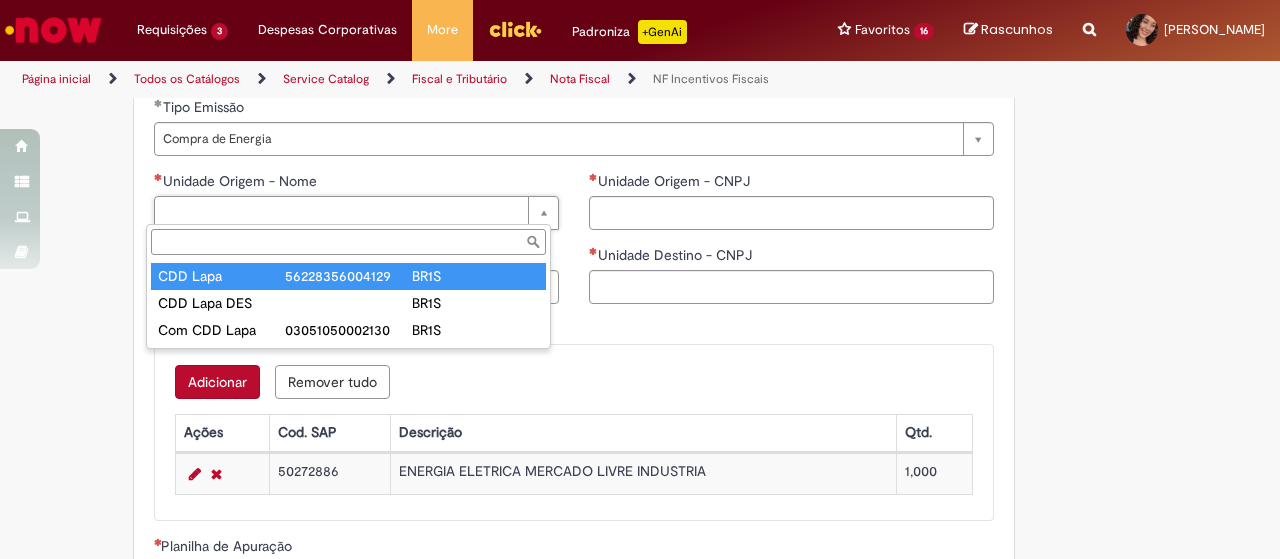type on "**********" 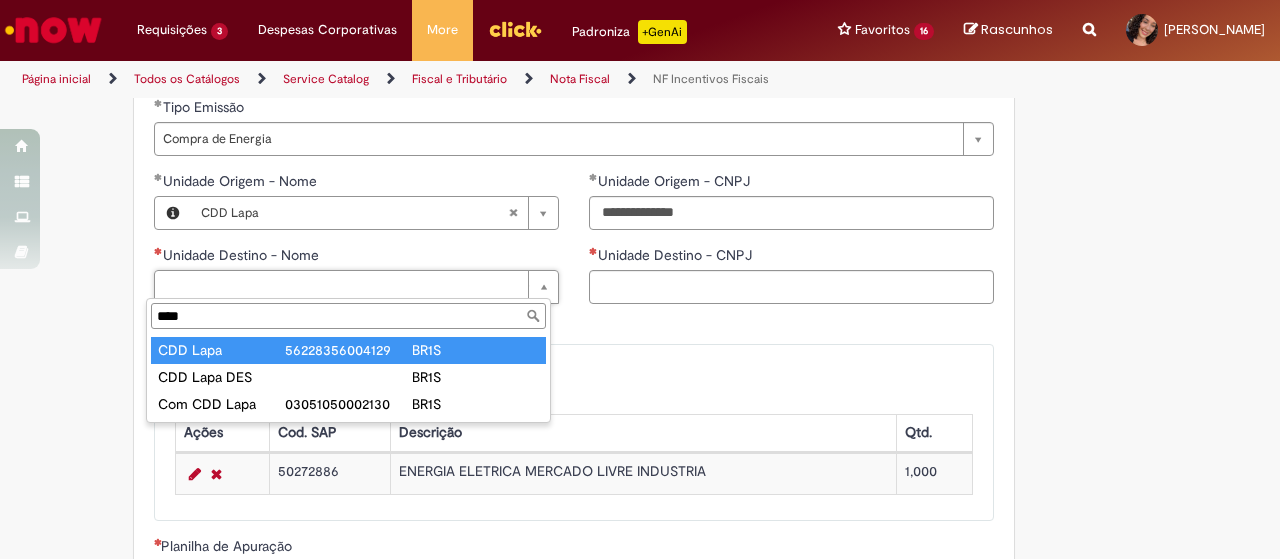 type on "****" 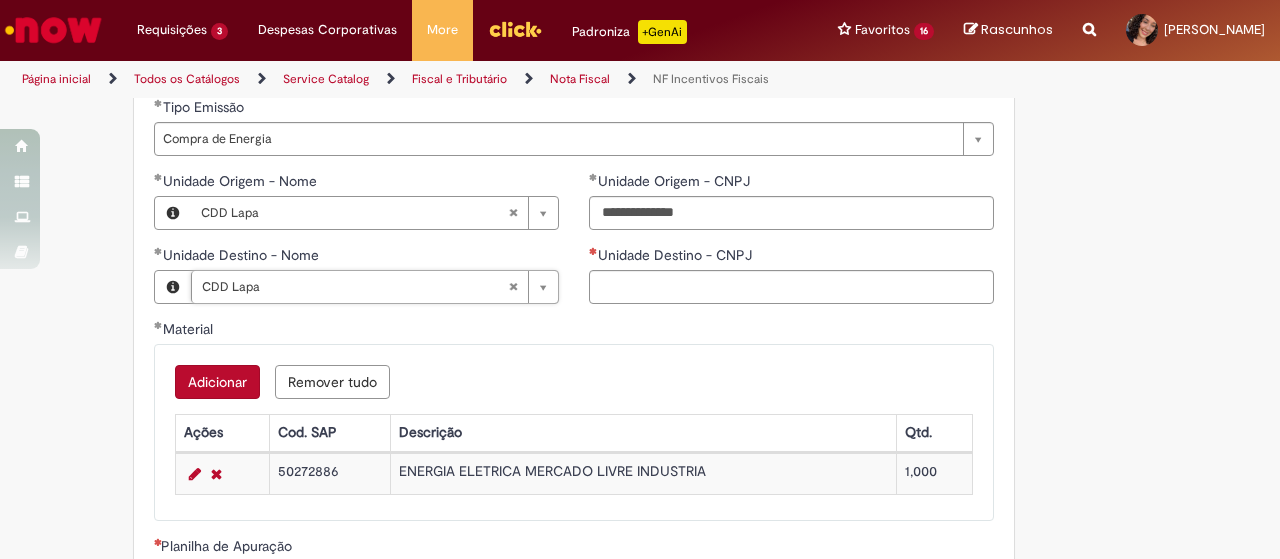 type on "**********" 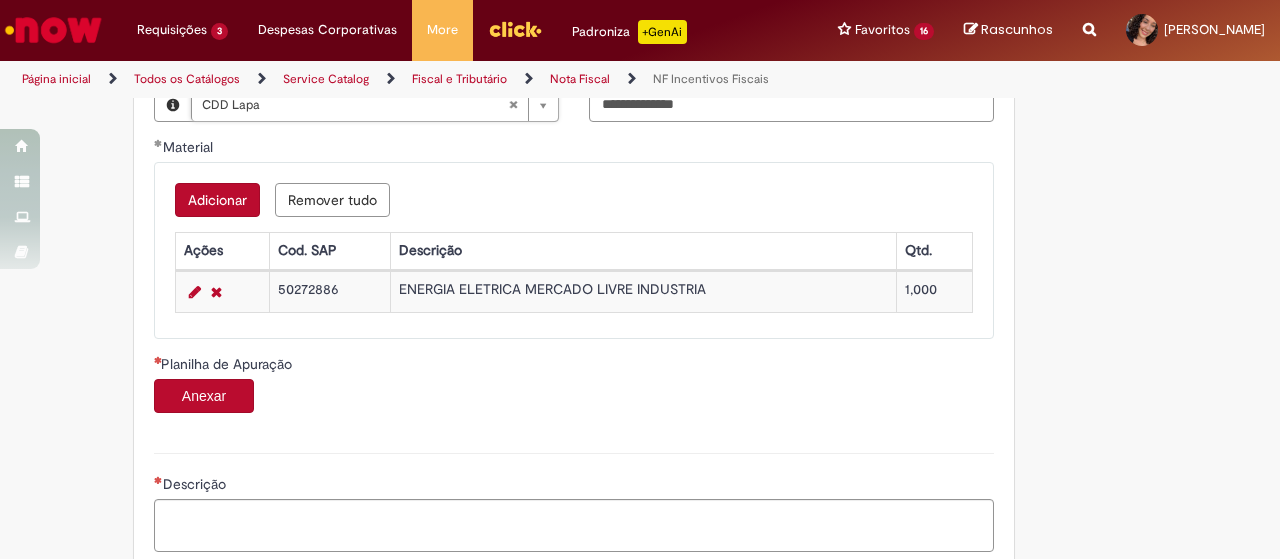 scroll, scrollTop: 800, scrollLeft: 0, axis: vertical 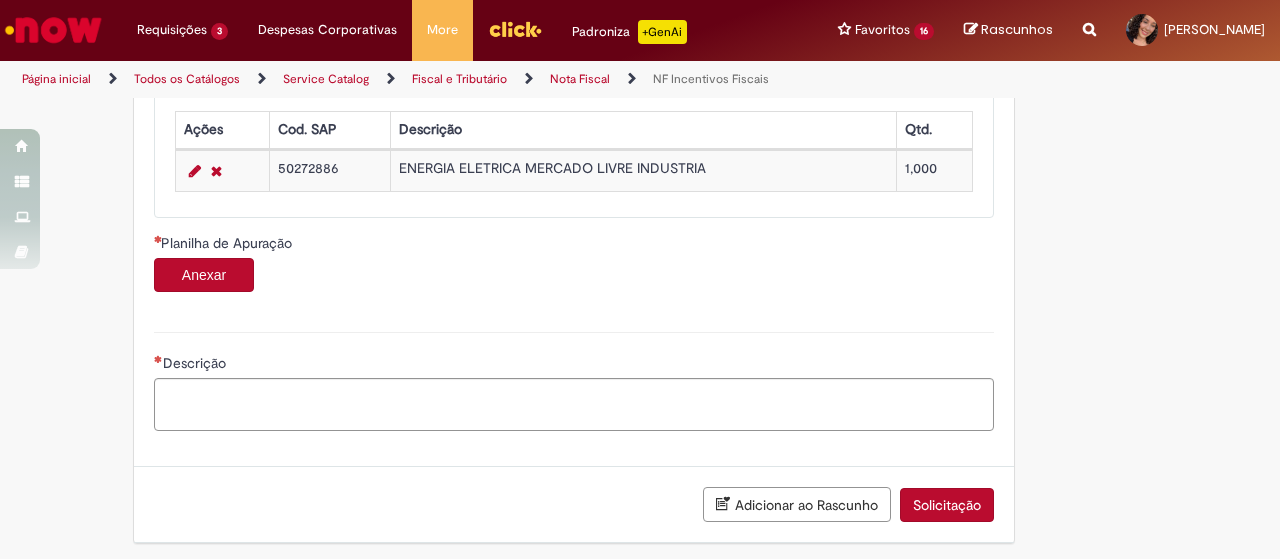 click on "Anexar" at bounding box center (204, 275) 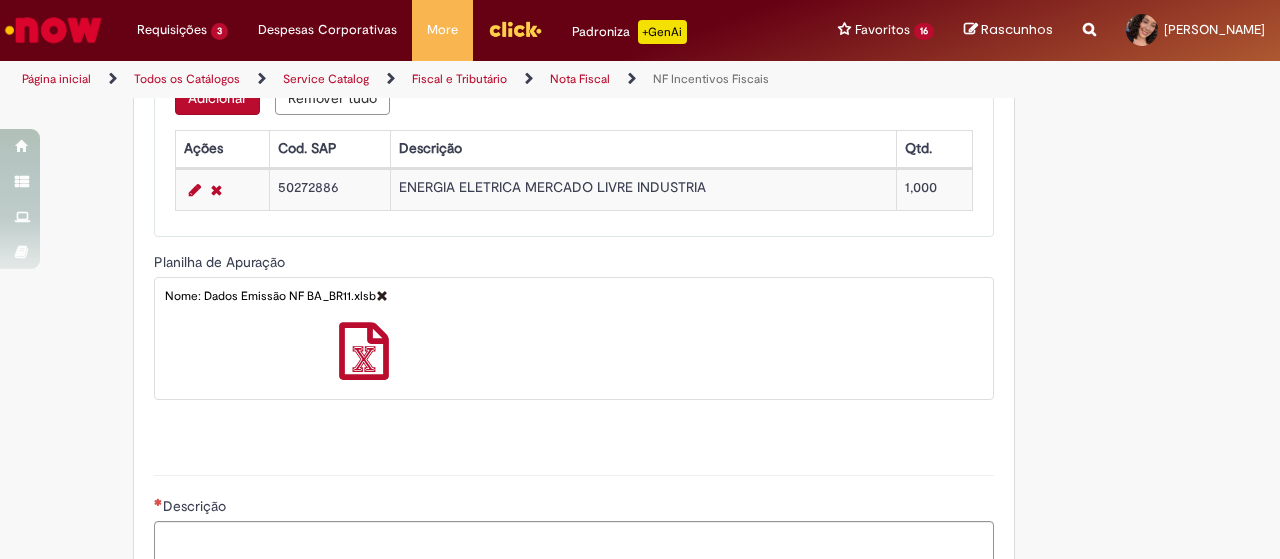 scroll, scrollTop: 903, scrollLeft: 0, axis: vertical 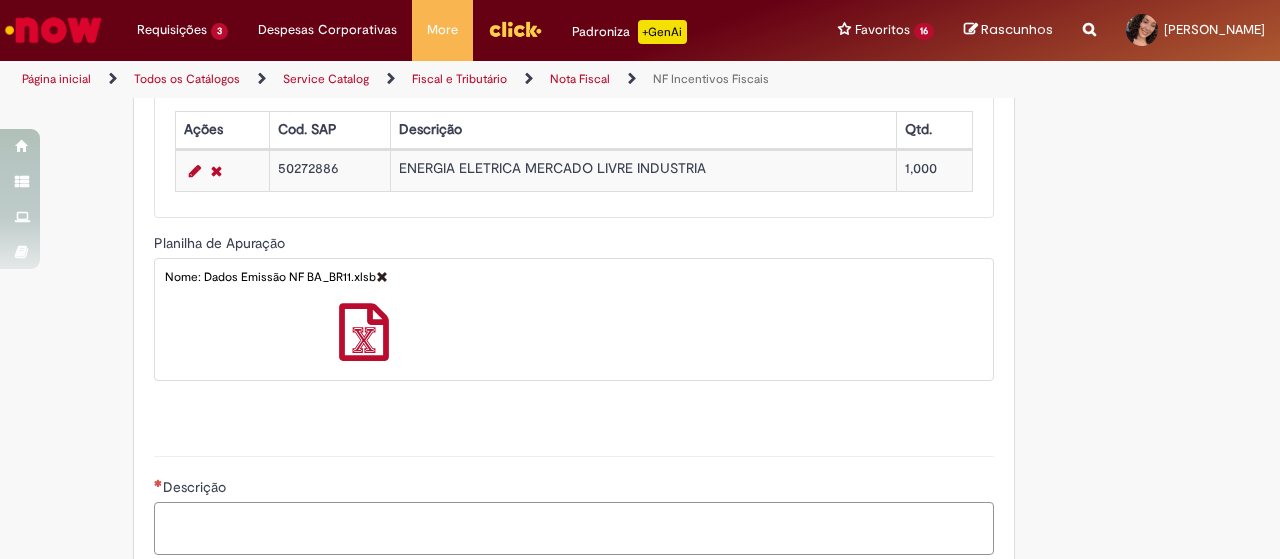 click on "Descrição" at bounding box center (574, 528) 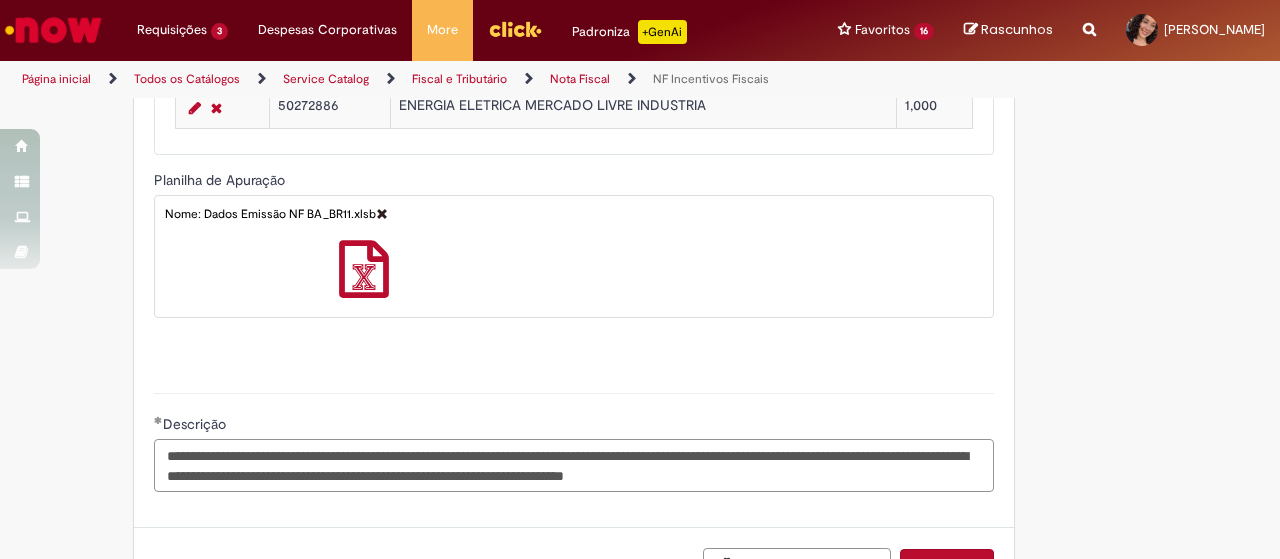 scroll, scrollTop: 1026, scrollLeft: 0, axis: vertical 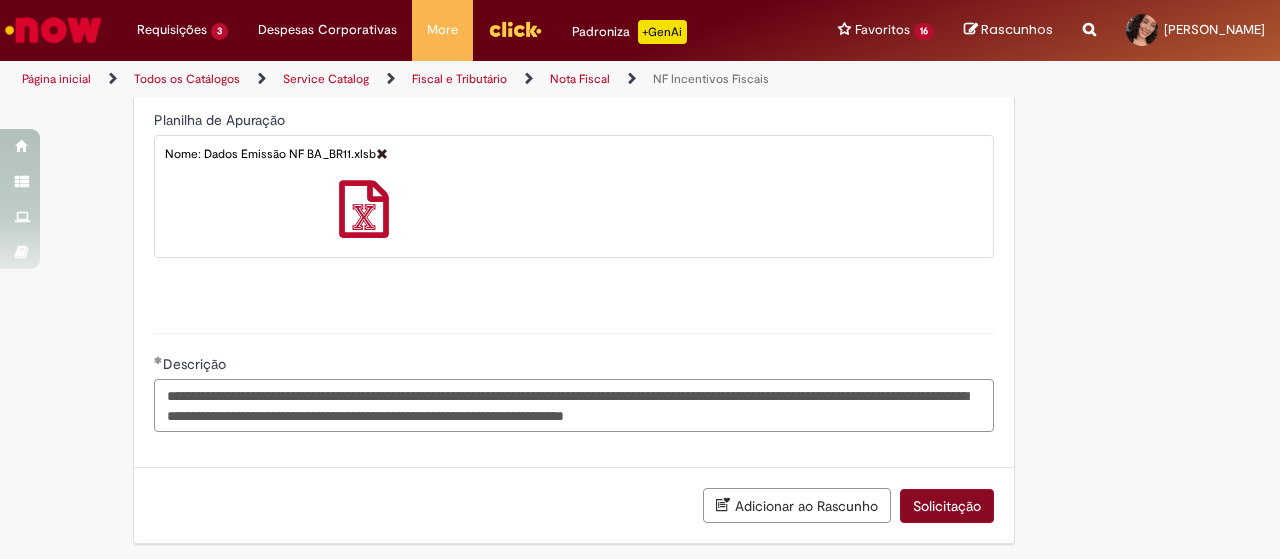 type on "**********" 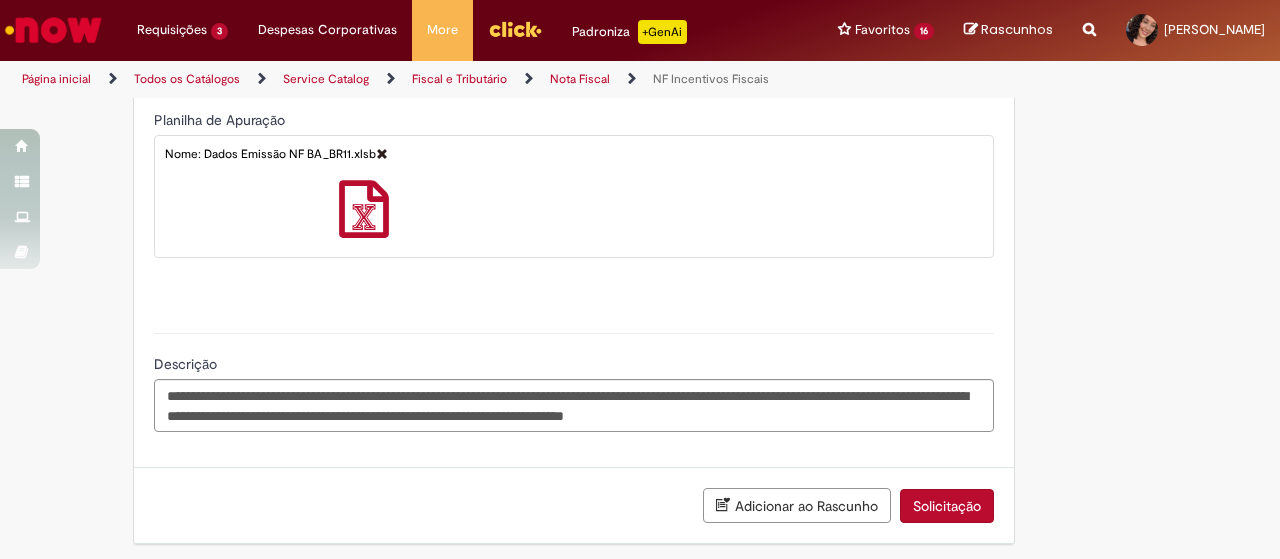 click on "Solicitação" at bounding box center (947, 506) 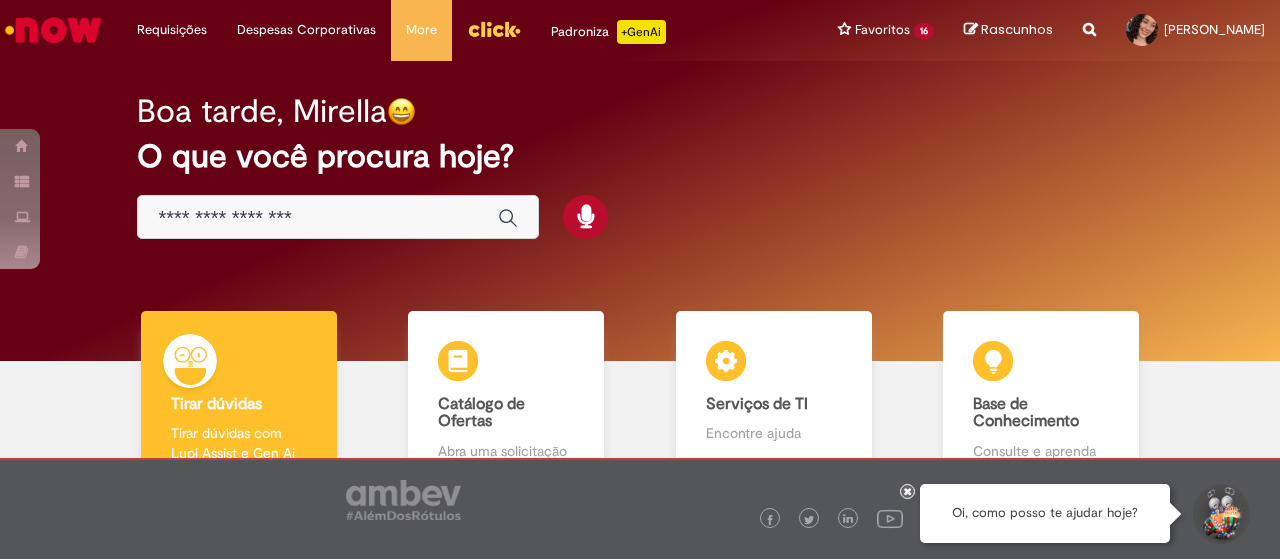 scroll, scrollTop: 0, scrollLeft: 0, axis: both 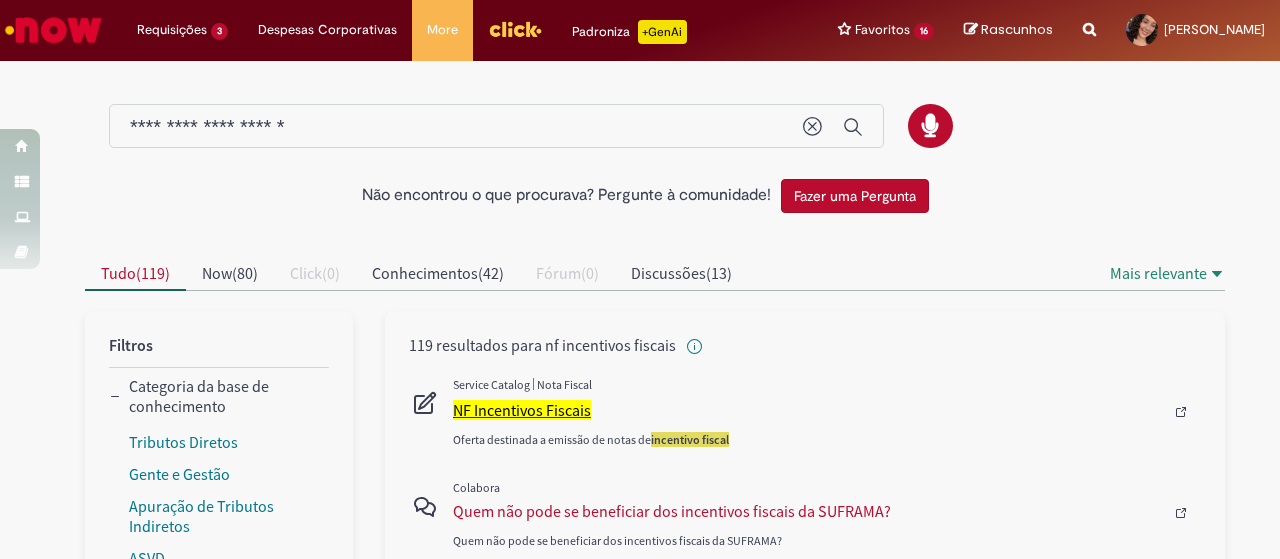 click on "NF Incentivos Fiscais" at bounding box center (522, 410) 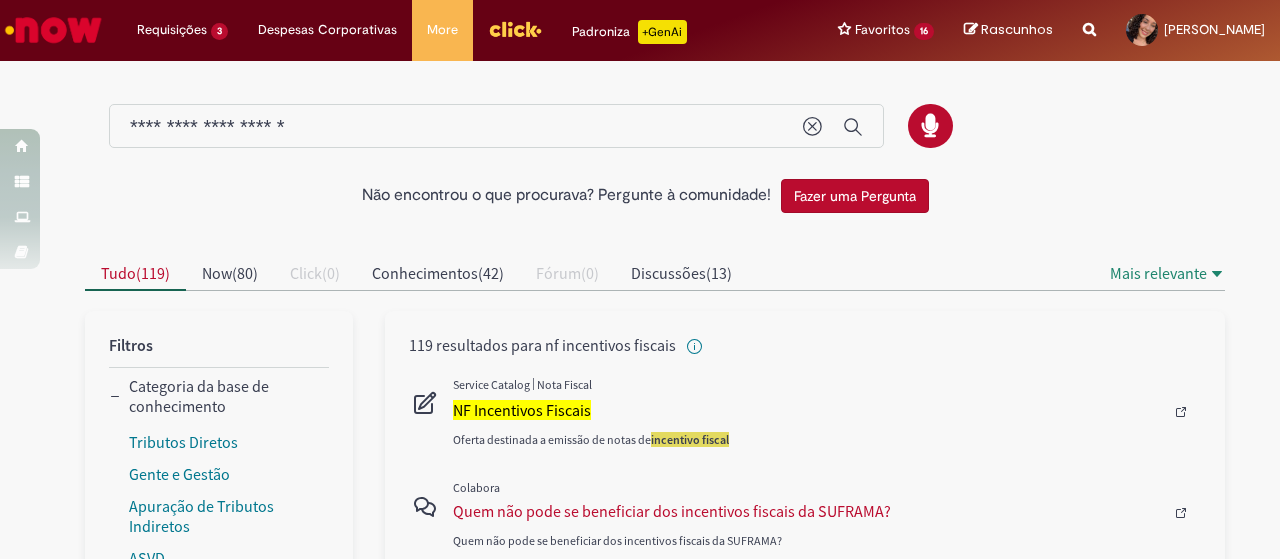 type 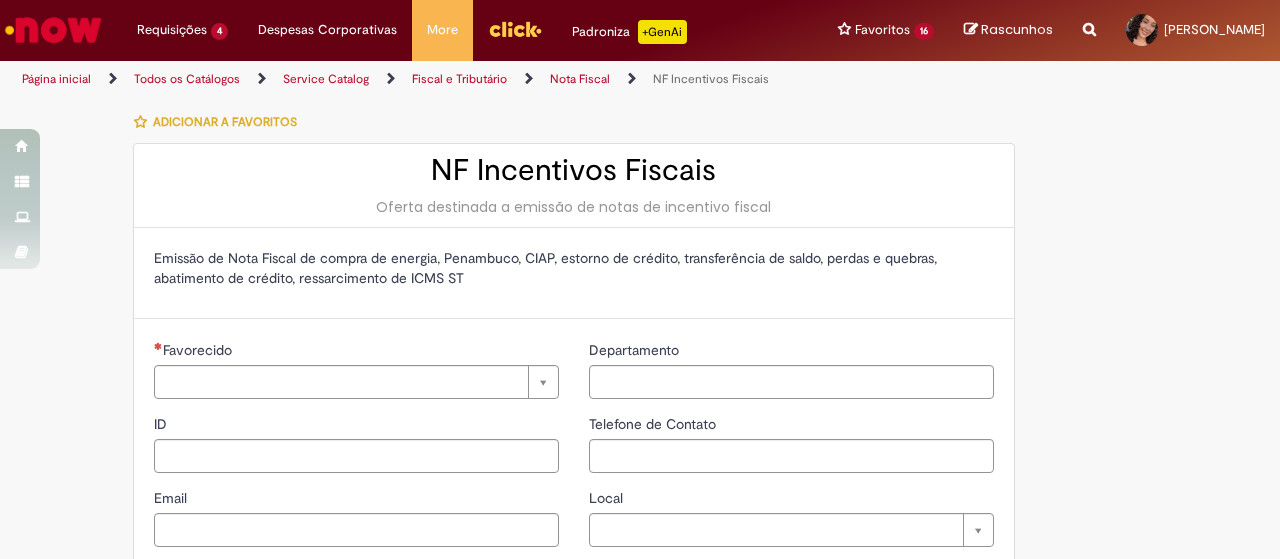 type on "********" 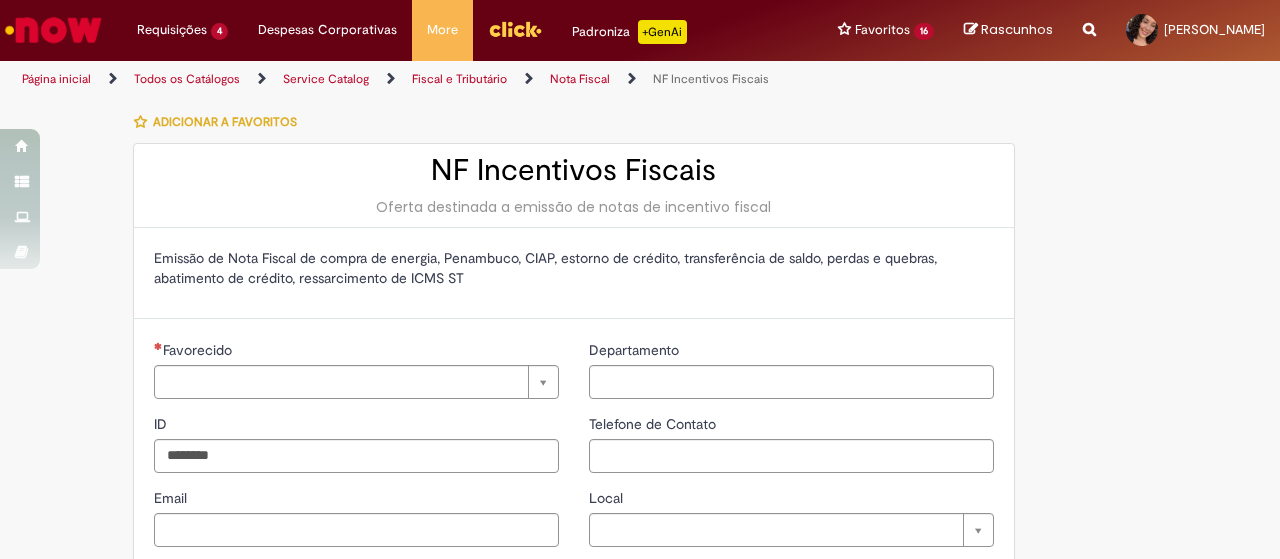 type on "**********" 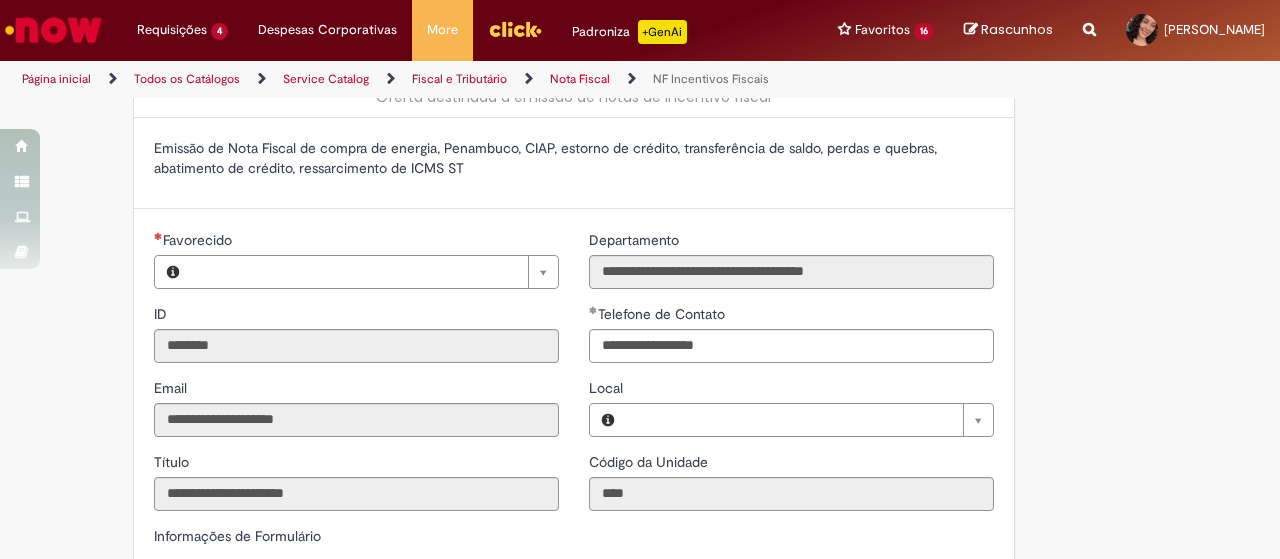 type on "**********" 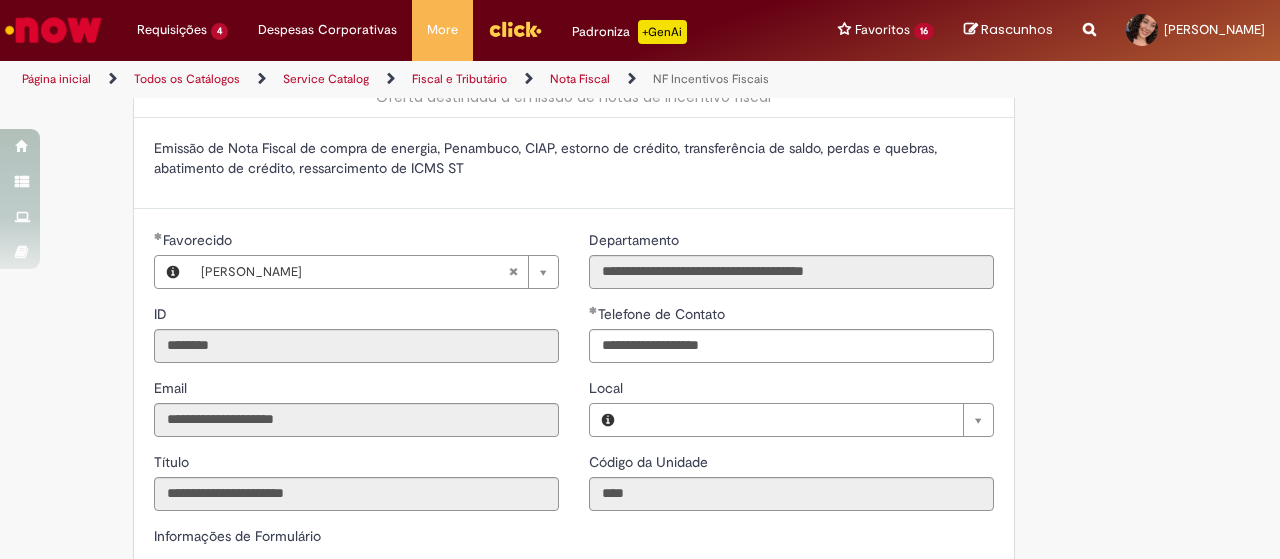 type on "**********" 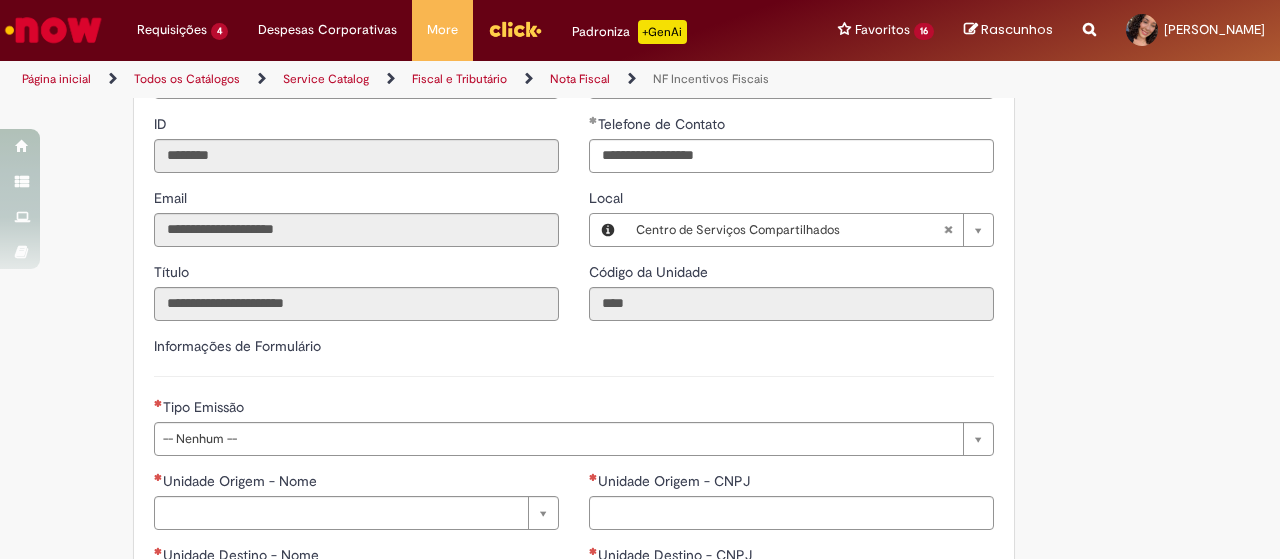 type on "**********" 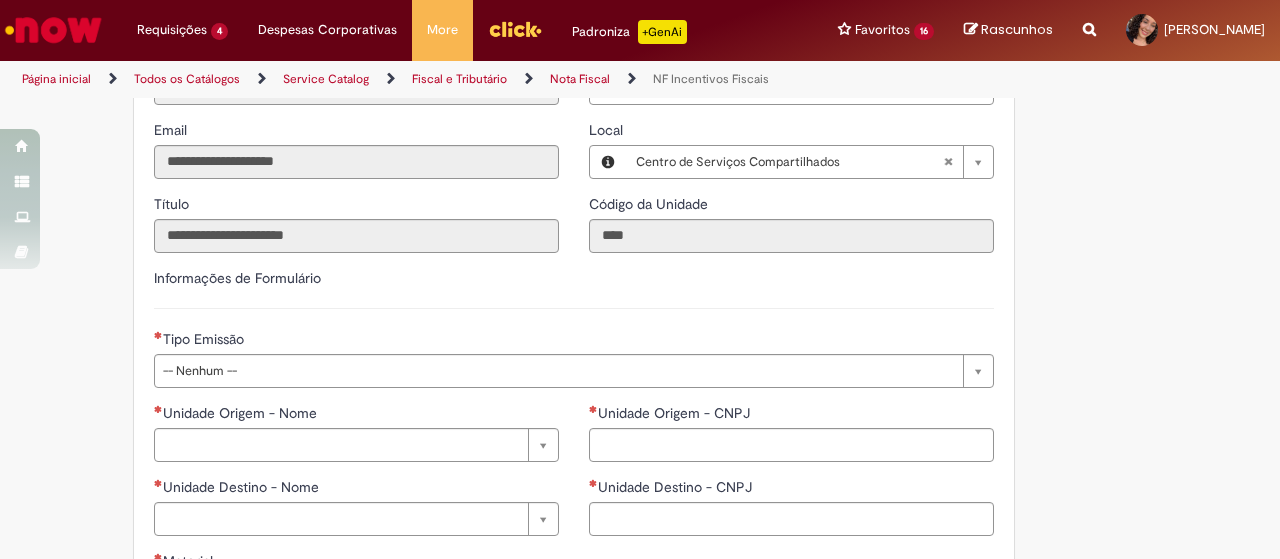 scroll, scrollTop: 400, scrollLeft: 0, axis: vertical 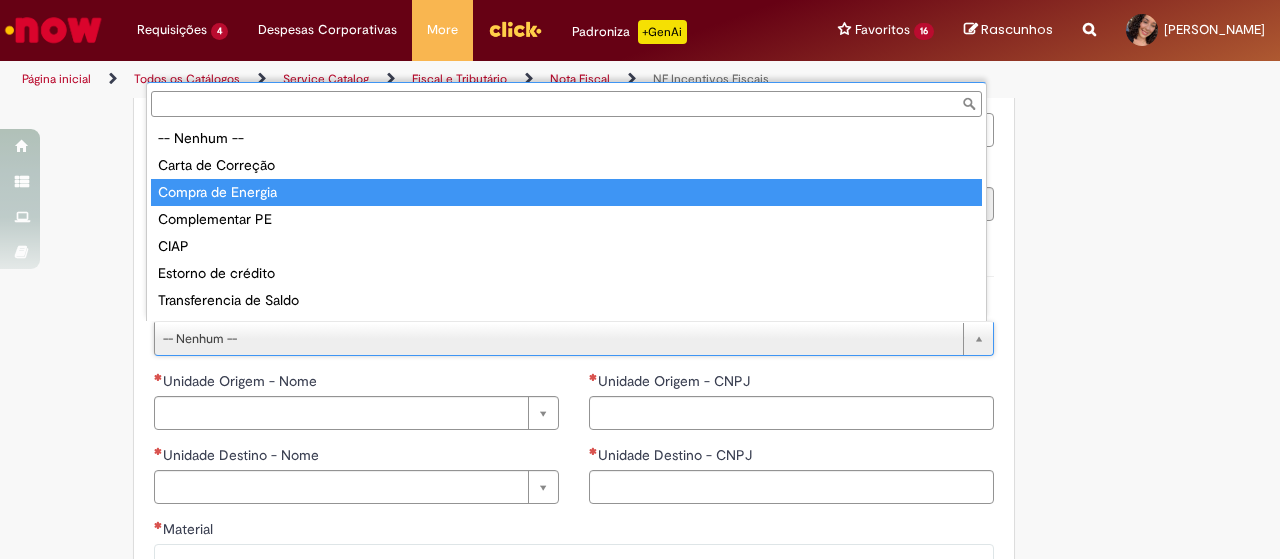 type on "**********" 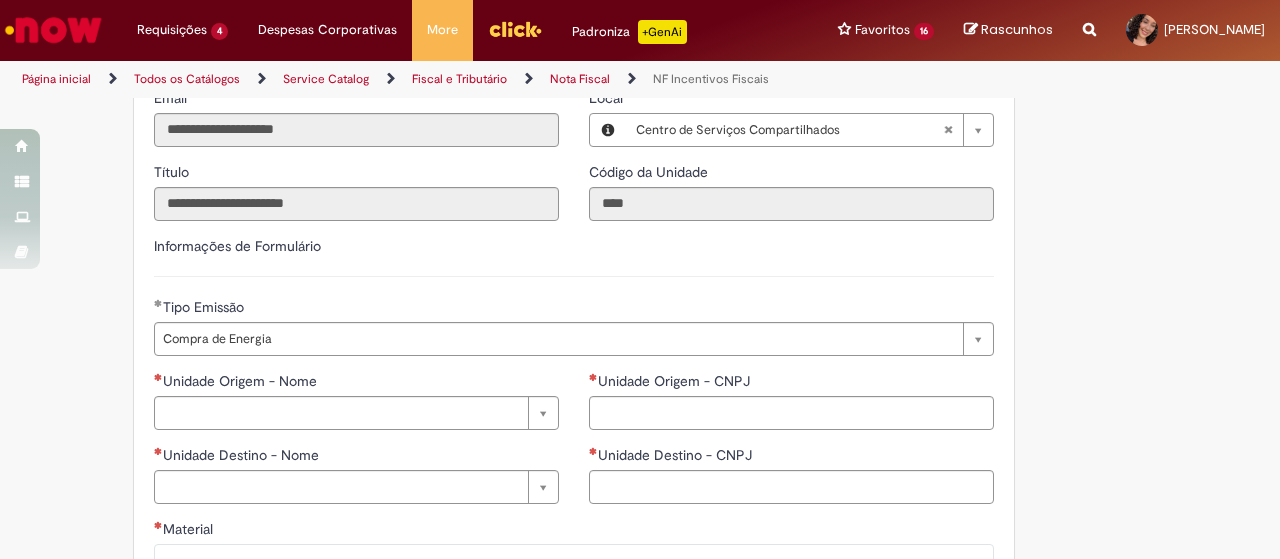 click on "**********" at bounding box center [574, 303] 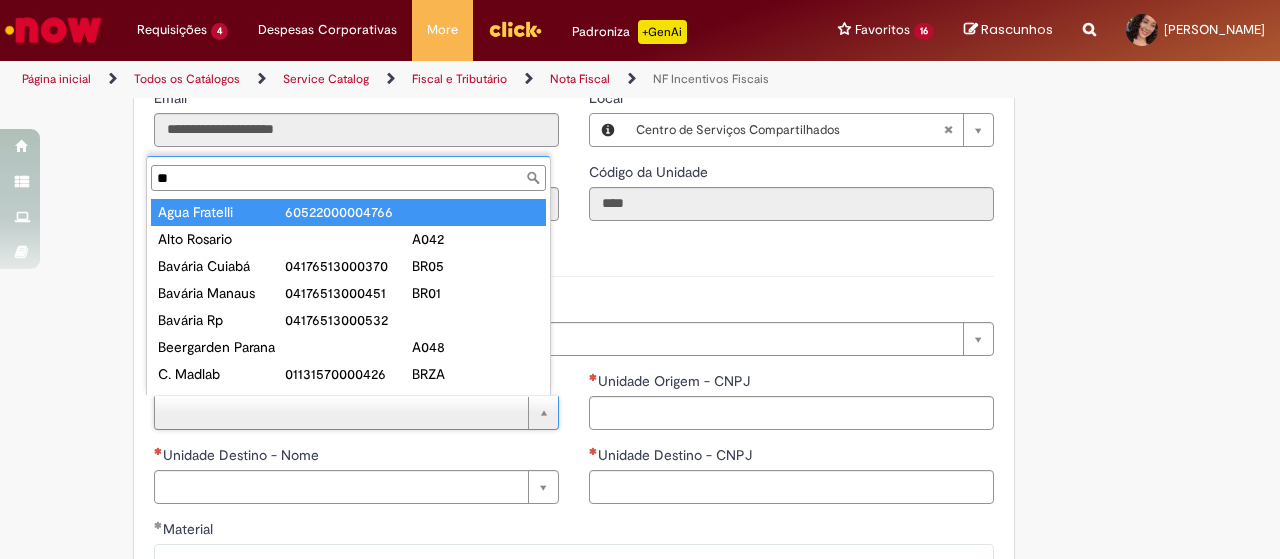 type on "*" 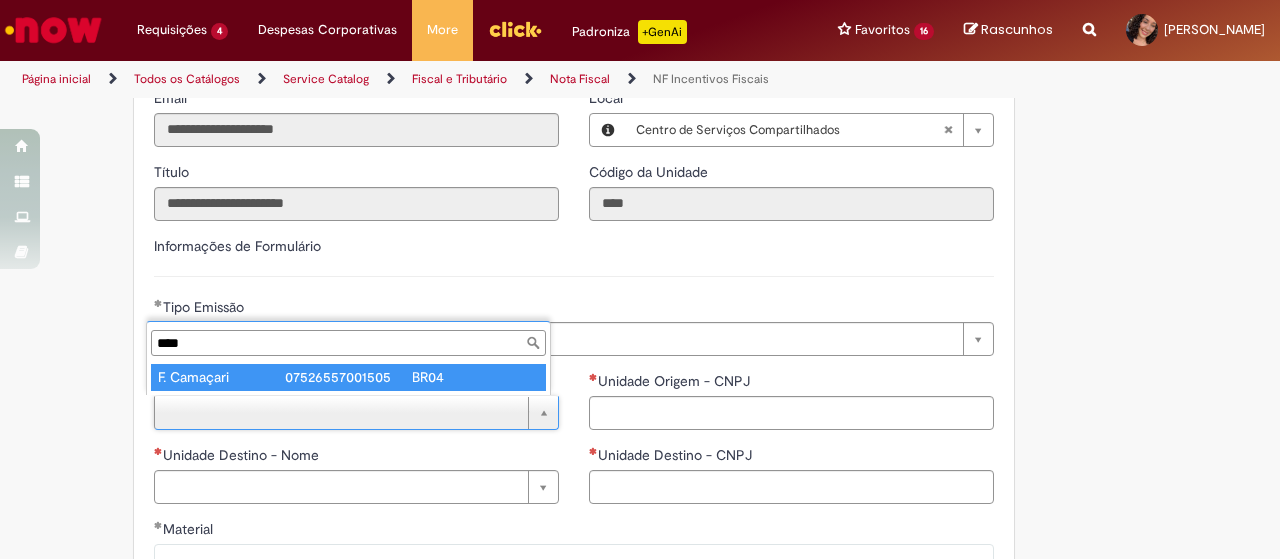 type on "****" 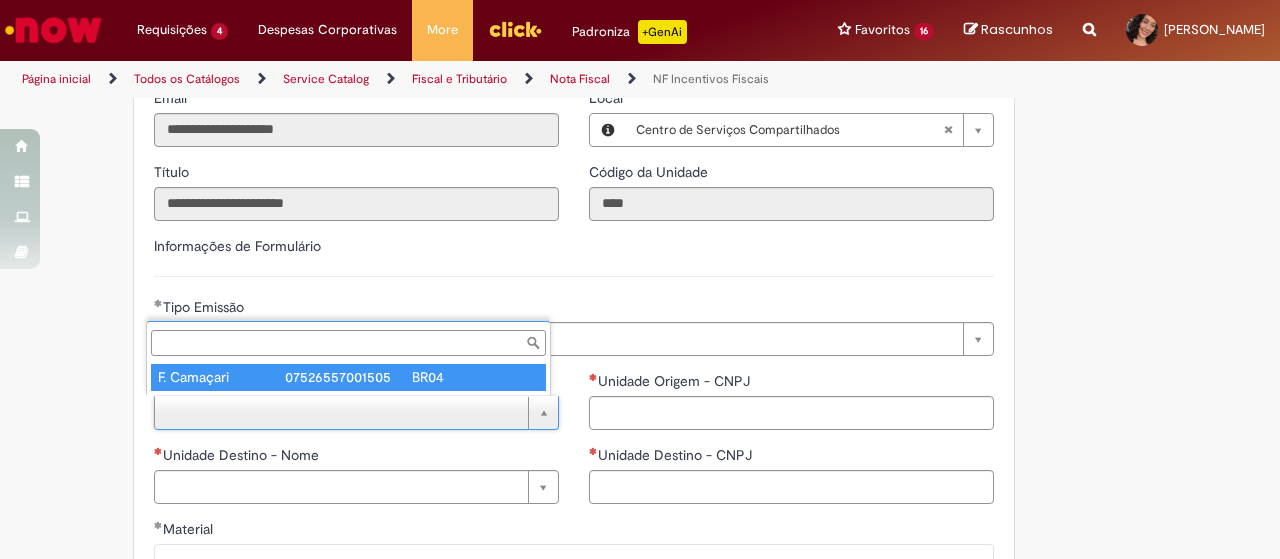 type on "**********" 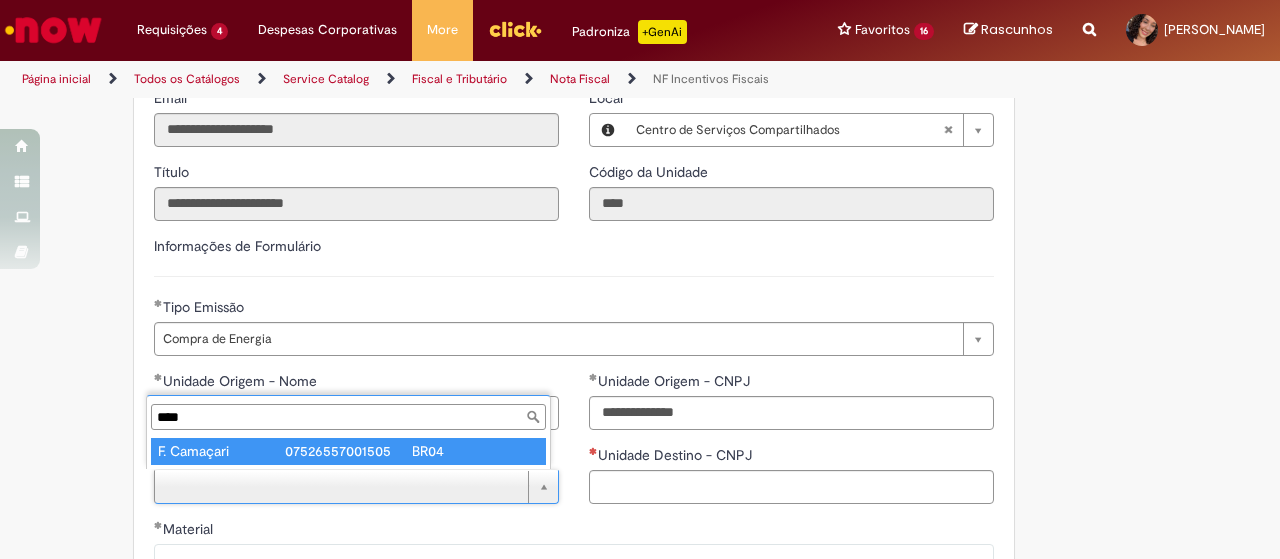 type on "****" 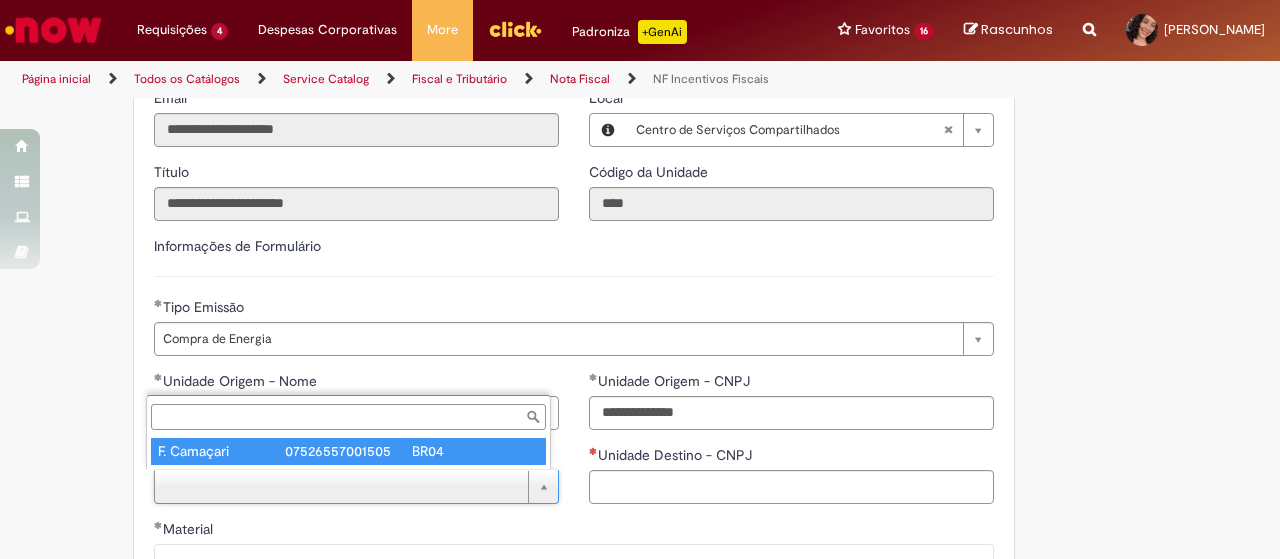 type on "**********" 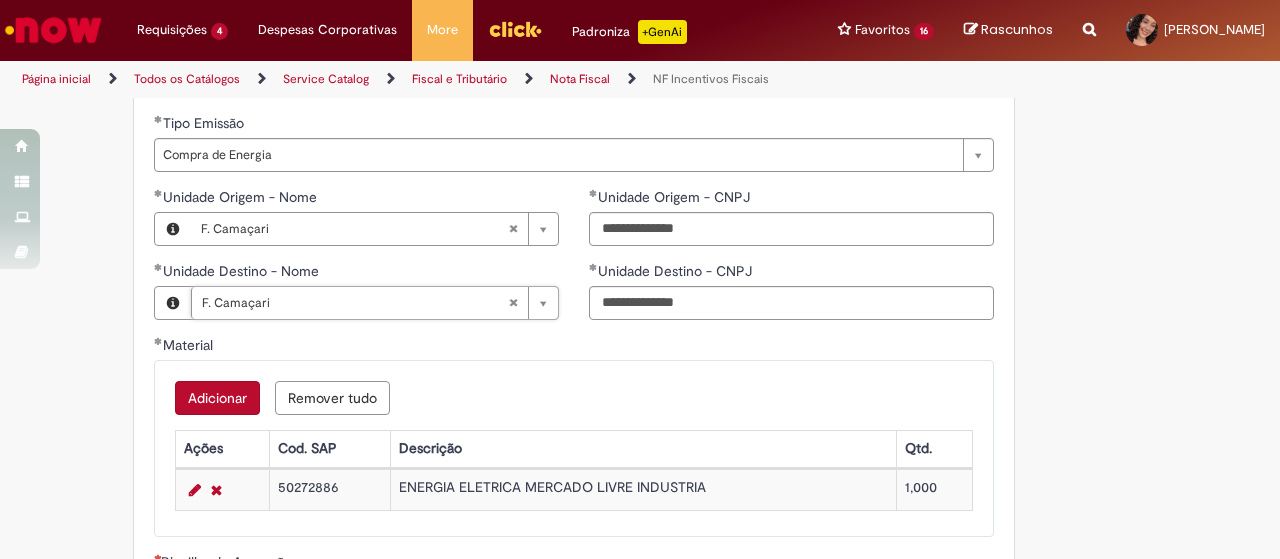 scroll, scrollTop: 700, scrollLeft: 0, axis: vertical 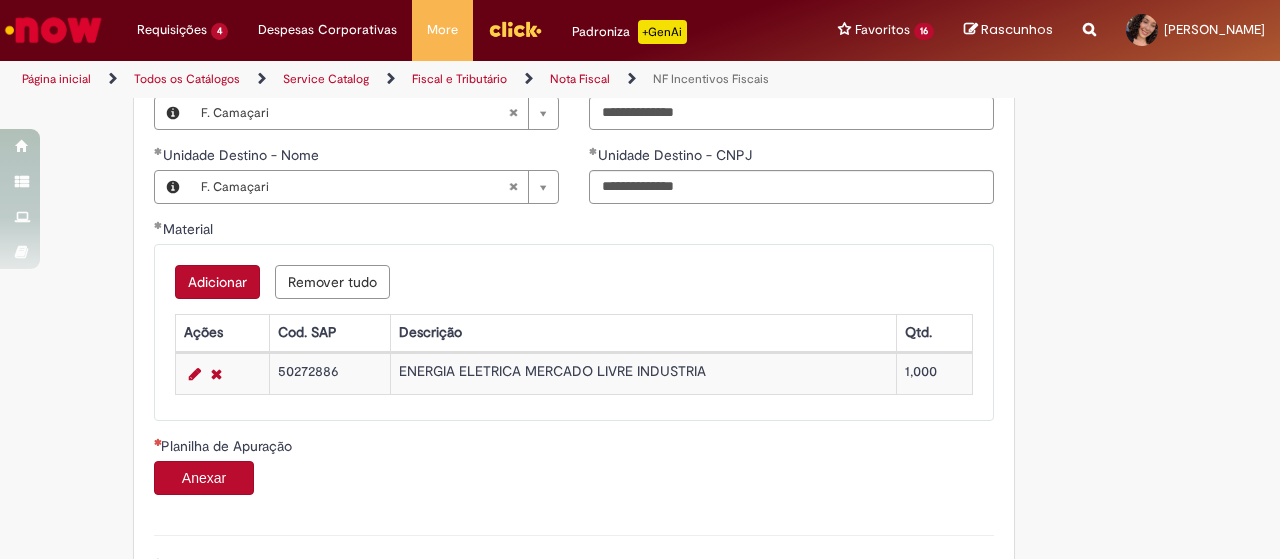 click on "Anexar" at bounding box center [574, 480] 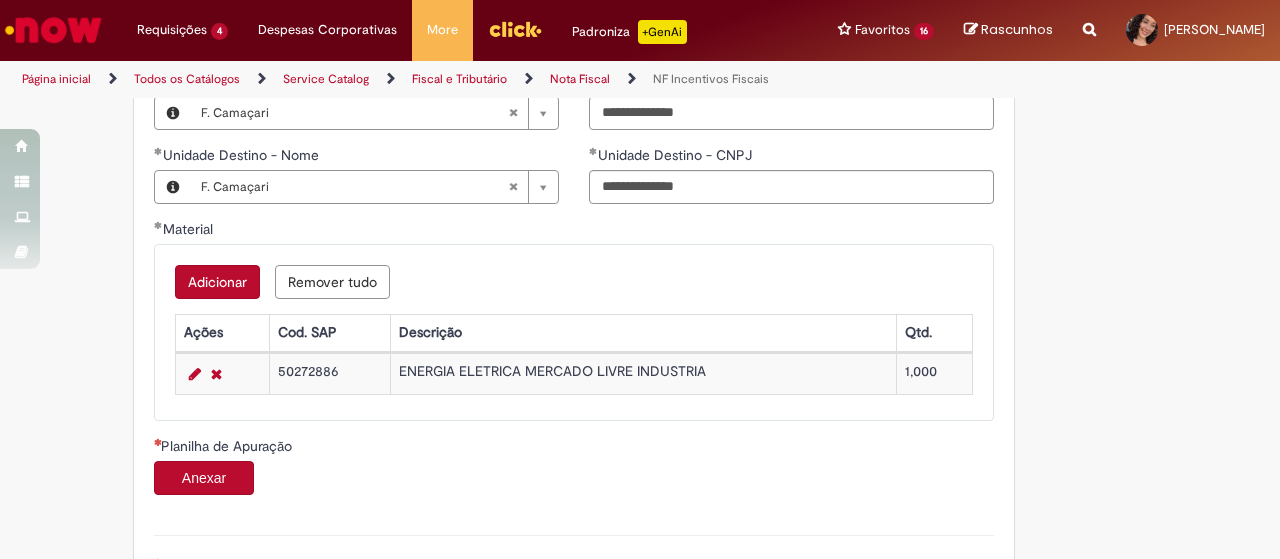 click on "Anexar" at bounding box center [204, 478] 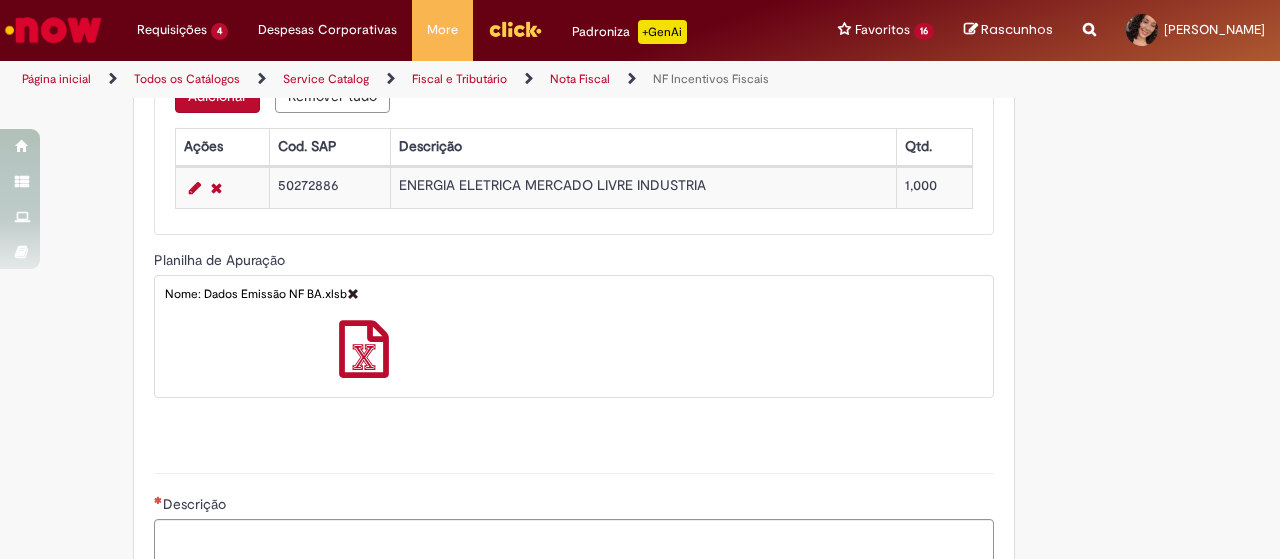 scroll, scrollTop: 900, scrollLeft: 0, axis: vertical 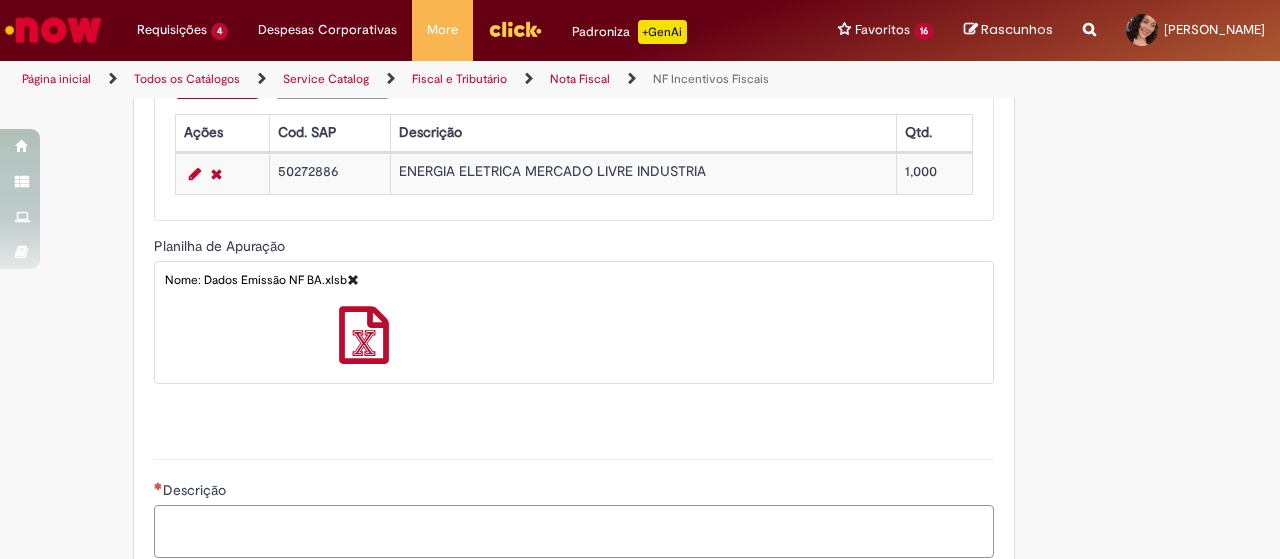 click on "Descrição" at bounding box center (574, 531) 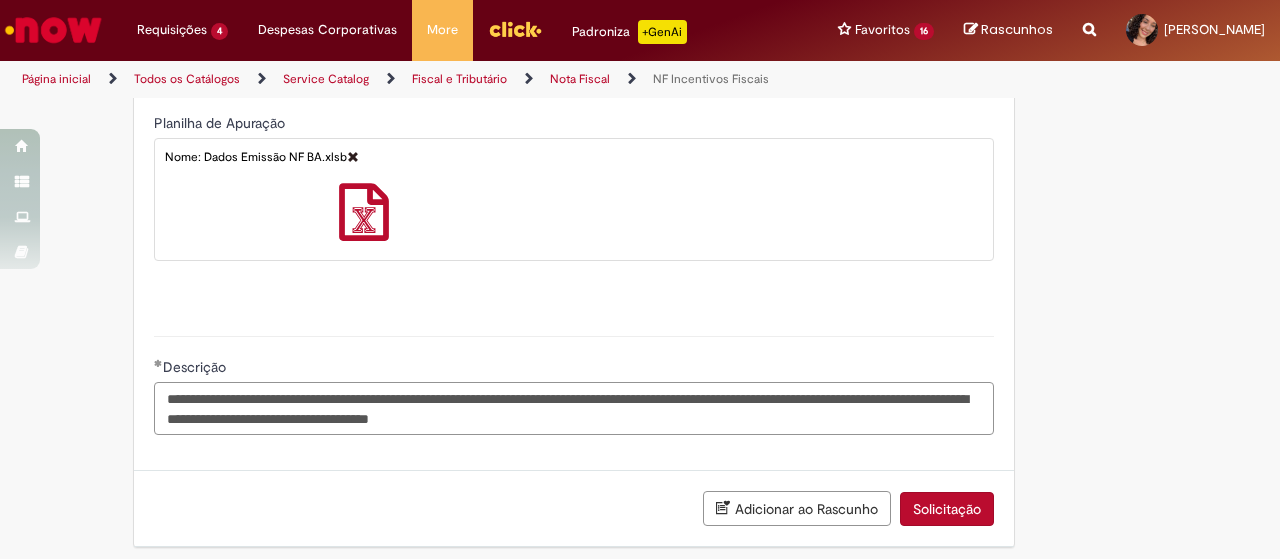 scroll, scrollTop: 1026, scrollLeft: 0, axis: vertical 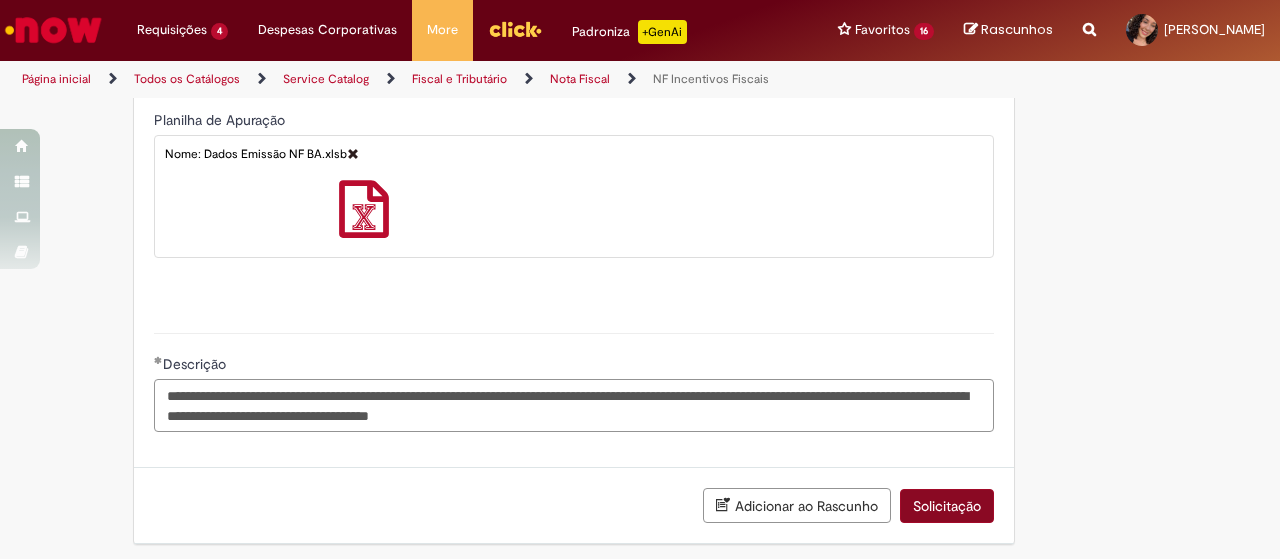 type on "**********" 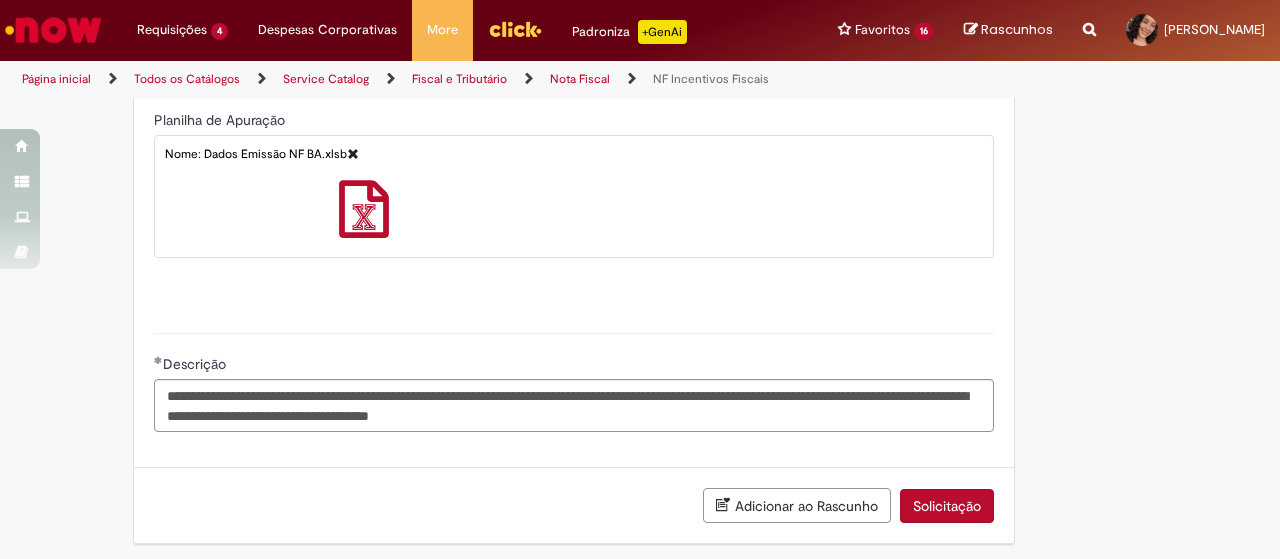 click on "Solicitação" at bounding box center [947, 506] 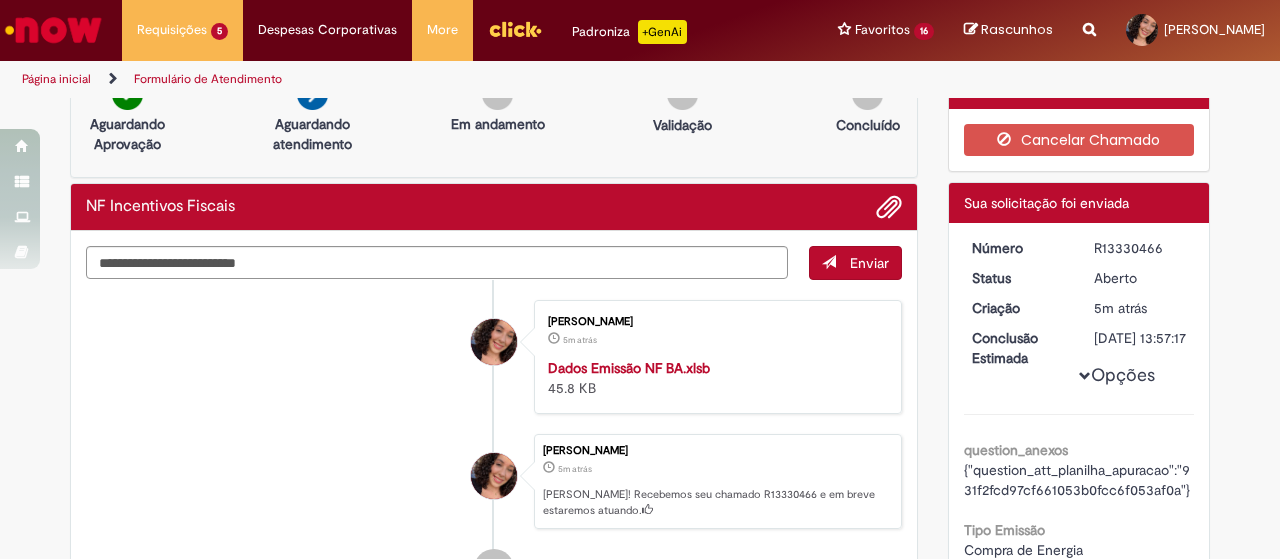 scroll, scrollTop: 0, scrollLeft: 0, axis: both 